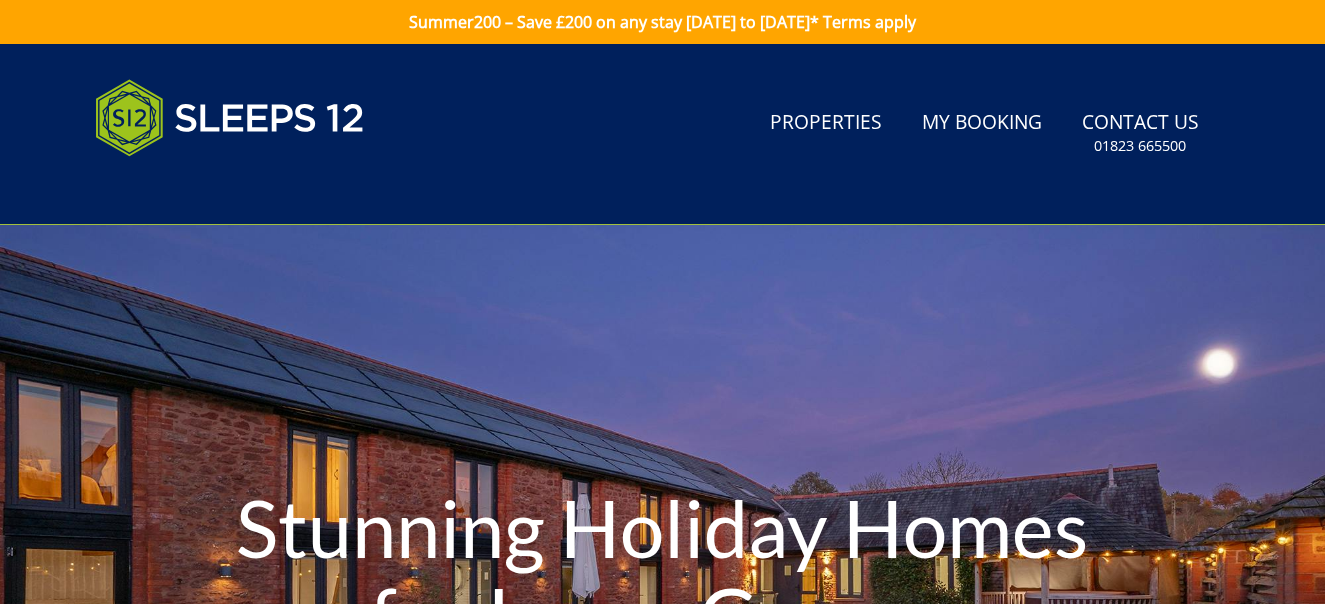 scroll, scrollTop: 0, scrollLeft: 0, axis: both 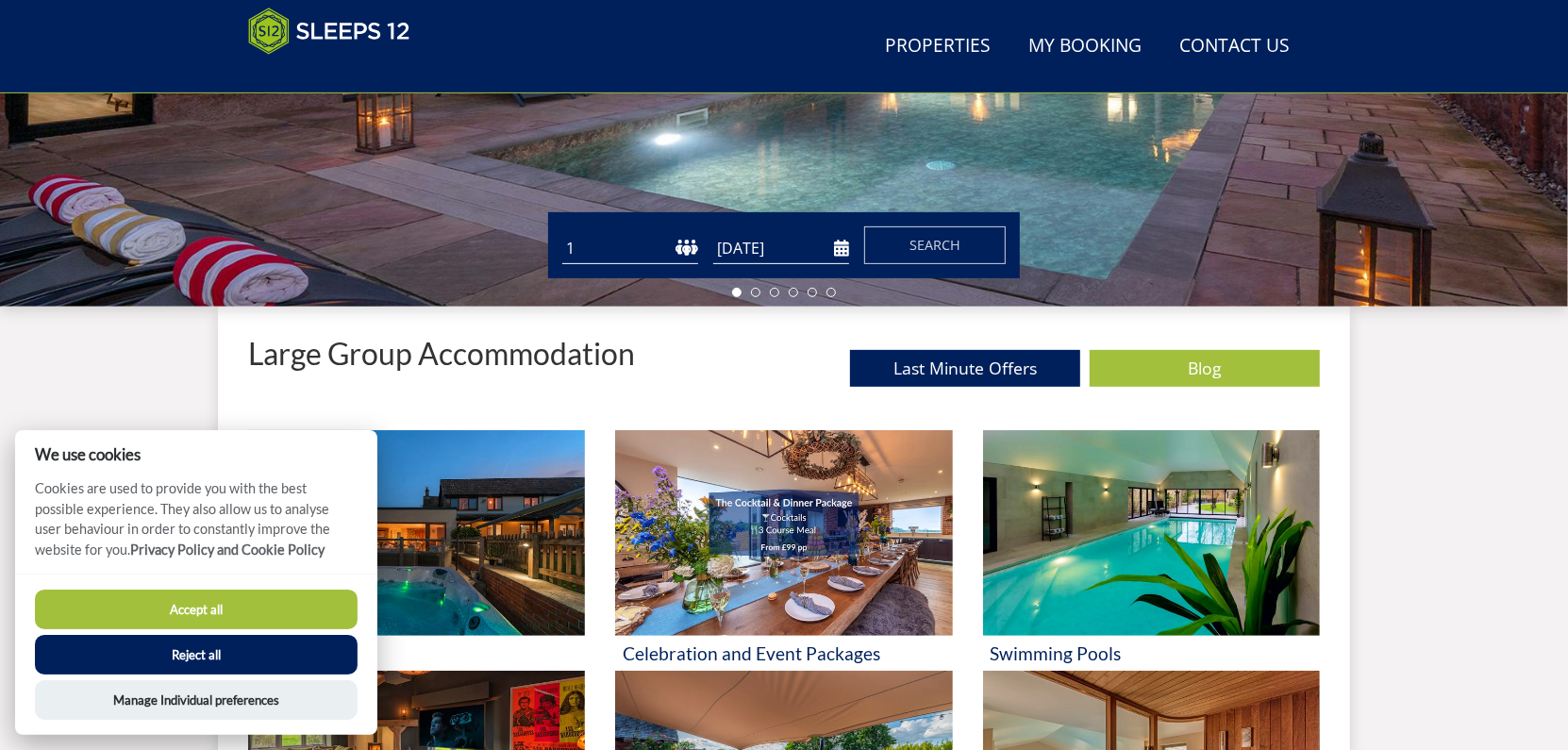 click on "Reject all" at bounding box center [196, 655] 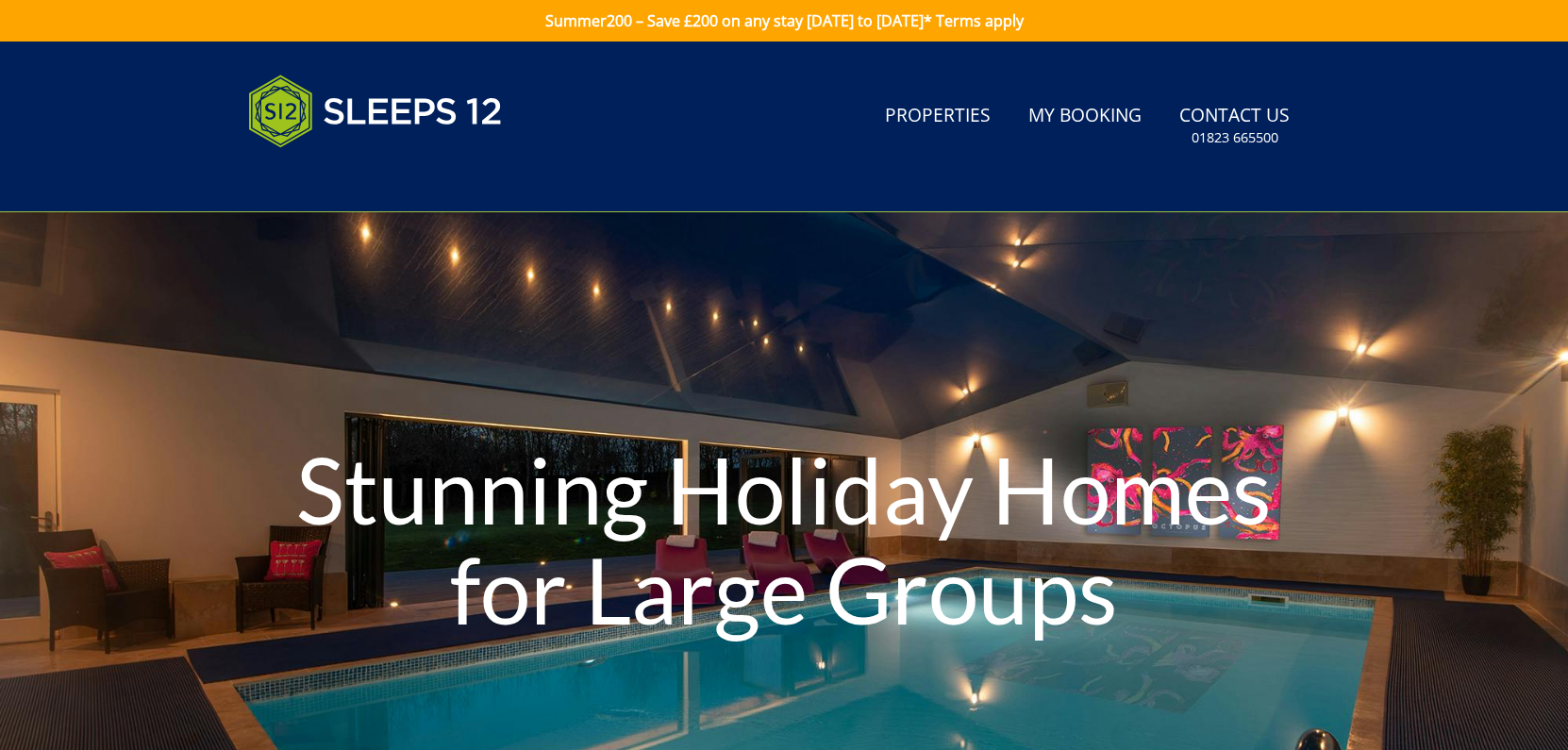 scroll, scrollTop: 566, scrollLeft: 0, axis: vertical 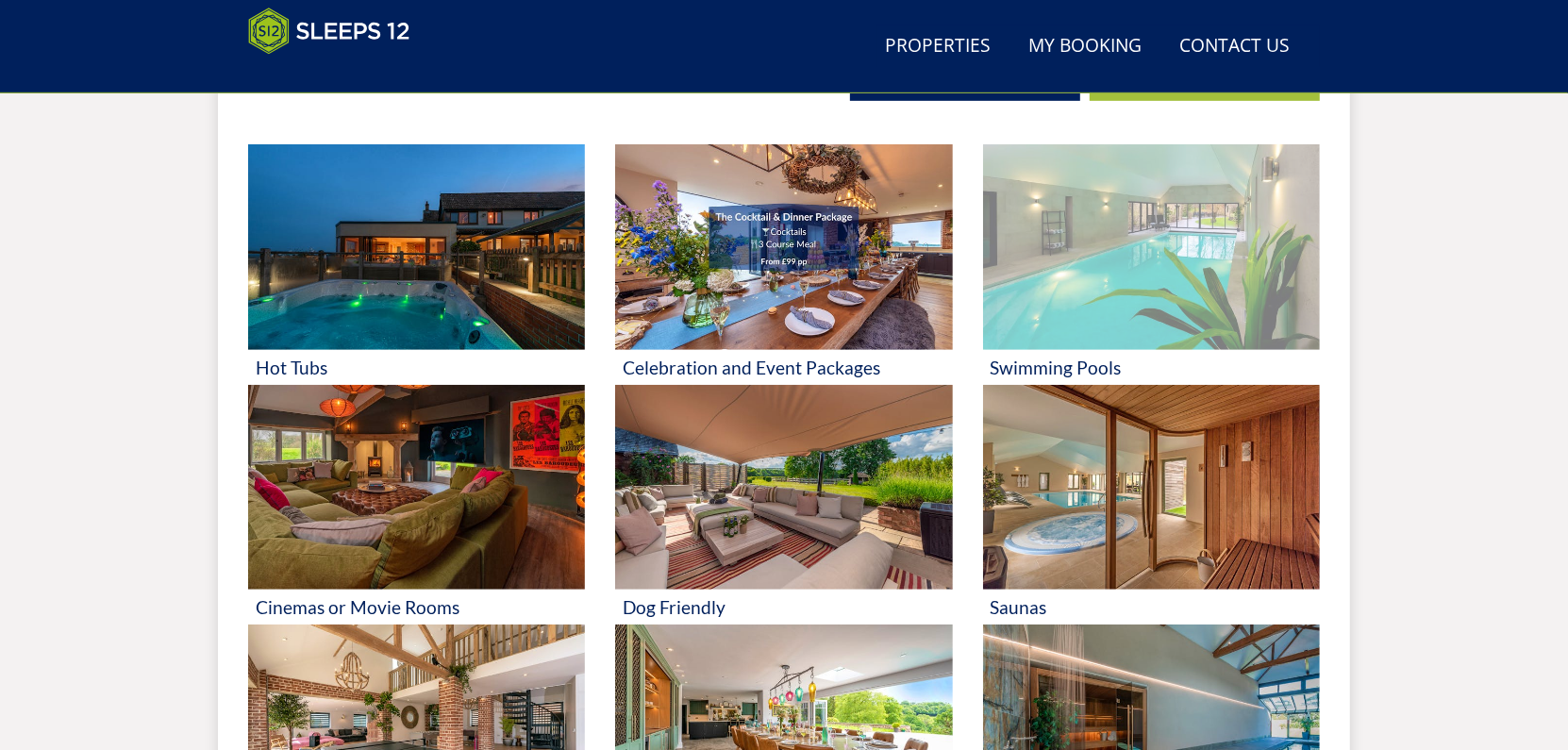 click at bounding box center (1151, 247) 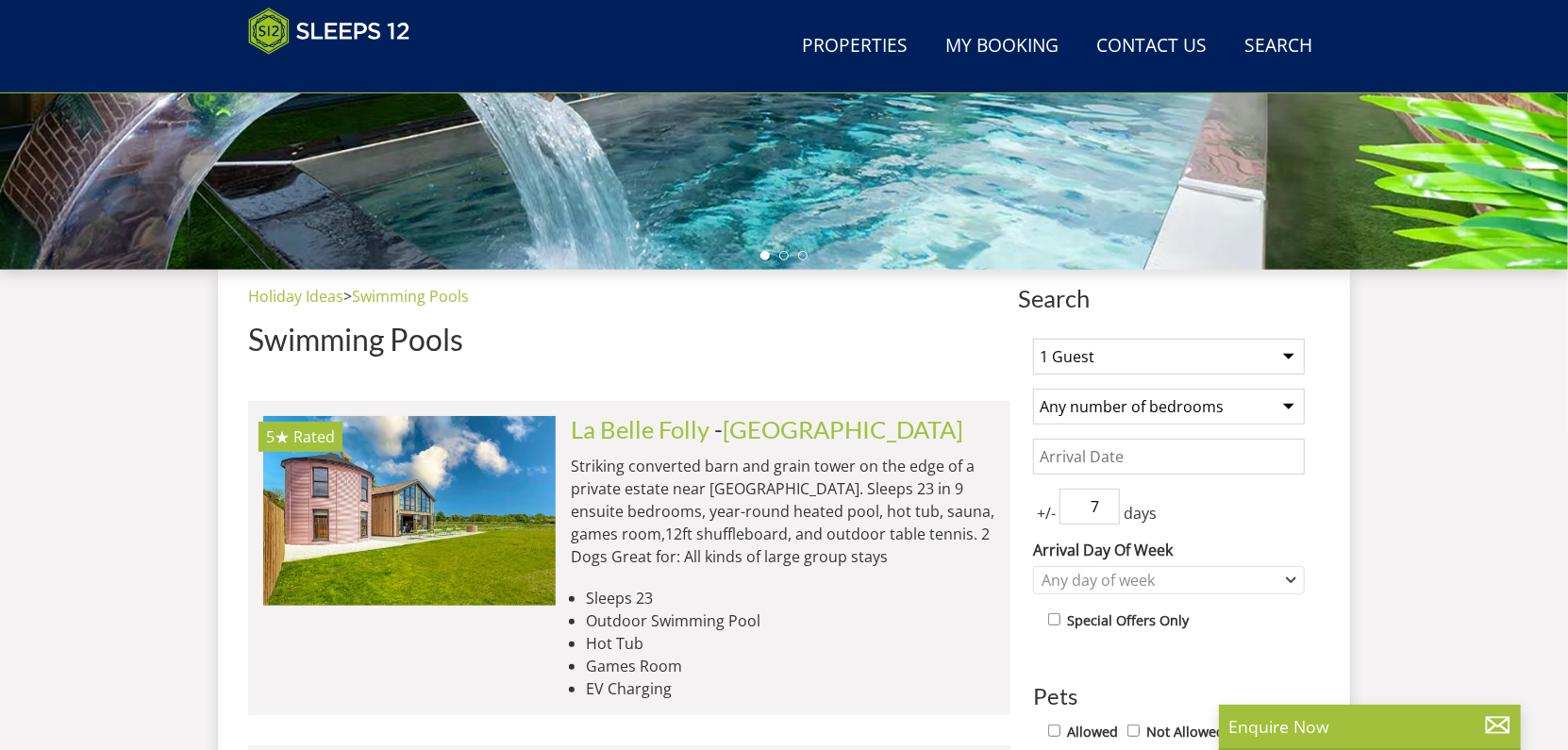 scroll, scrollTop: 566, scrollLeft: 0, axis: vertical 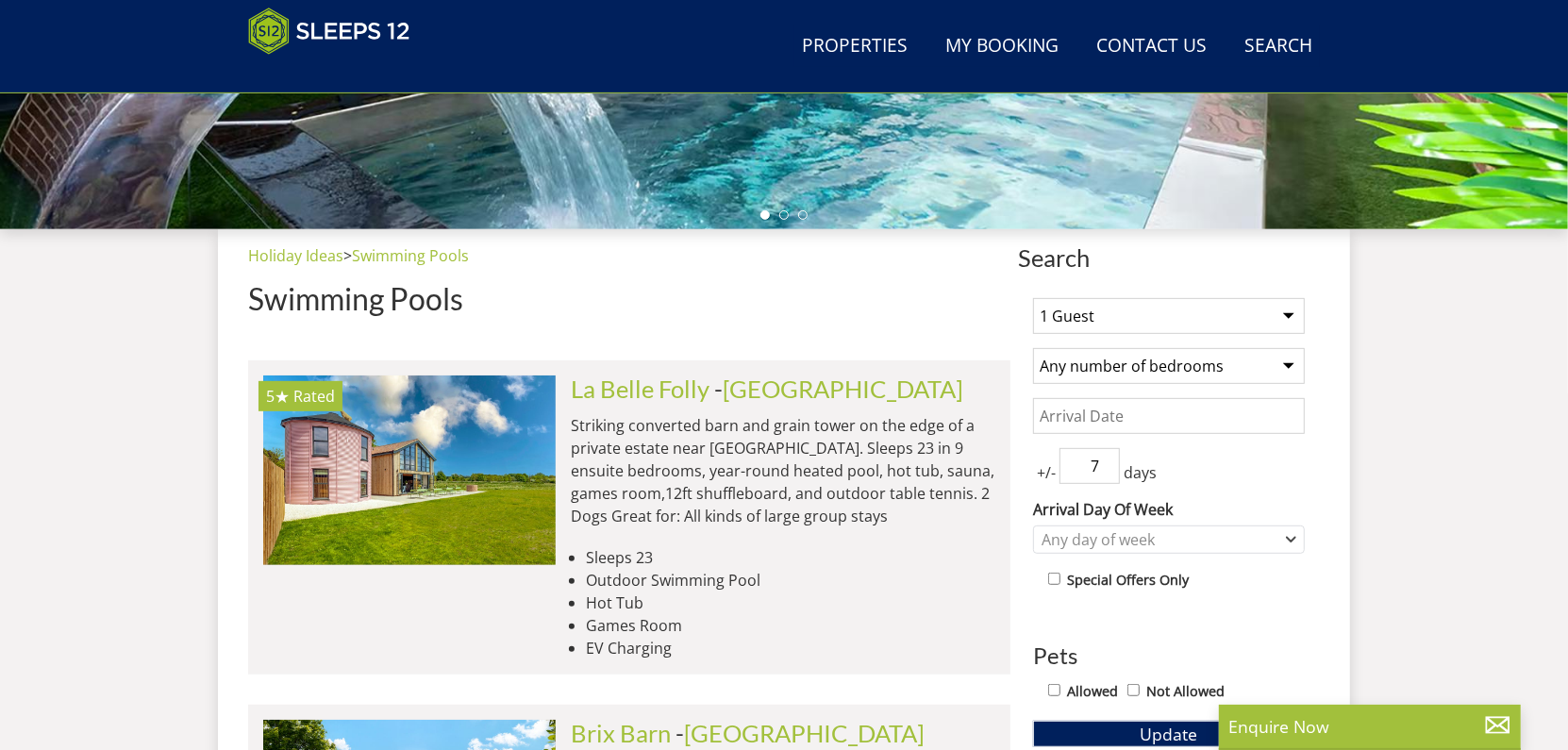 click on "1 Guest
2 Guests
3 Guests
4 Guests
5 Guests
6 Guests
7 Guests
8 Guests
9 Guests
10 Guests
11 Guests
12 Guests
13 Guests
14 Guests
15 Guests
16 Guests
17 Guests
18 Guests
19 Guests
20 Guests
21 Guests
22 Guests
23 Guests
24 Guests
25 Guests
26 Guests
27 Guests
28 Guests
29 Guests
30 Guests
31 Guests
32 Guests
33 Guests
34 Guests
35 Guests
36 Guests
37 Guests
38 Guests
39 Guests
40 Guests
41 Guests
42 Guests
43 Guests
44 Guests
45 Guests
46 Guests
47 Guests
48 Guests
49 Guests
50 Guests
51 Guests
52 Guests
53 Guests
54 Guests
55 Guests
56 Guests
57 Guests
58 Guests
59 Guests
60 Guests
61 Guests
62 Guests
63 Guests
64 Guests
65 Guests
66 Guests
67 Guests
68 Guests
69 Guests
70 Guests
71 Guests
72 Guests
73 Guests
74 Guests
75 Guests
76 Guests
77 Guests
78 Guests
79 Guests
80 Guests
81 Guests
82 Guests
83 Guests
84 Guests
85 Guests
86 Guests" at bounding box center [1169, 316] 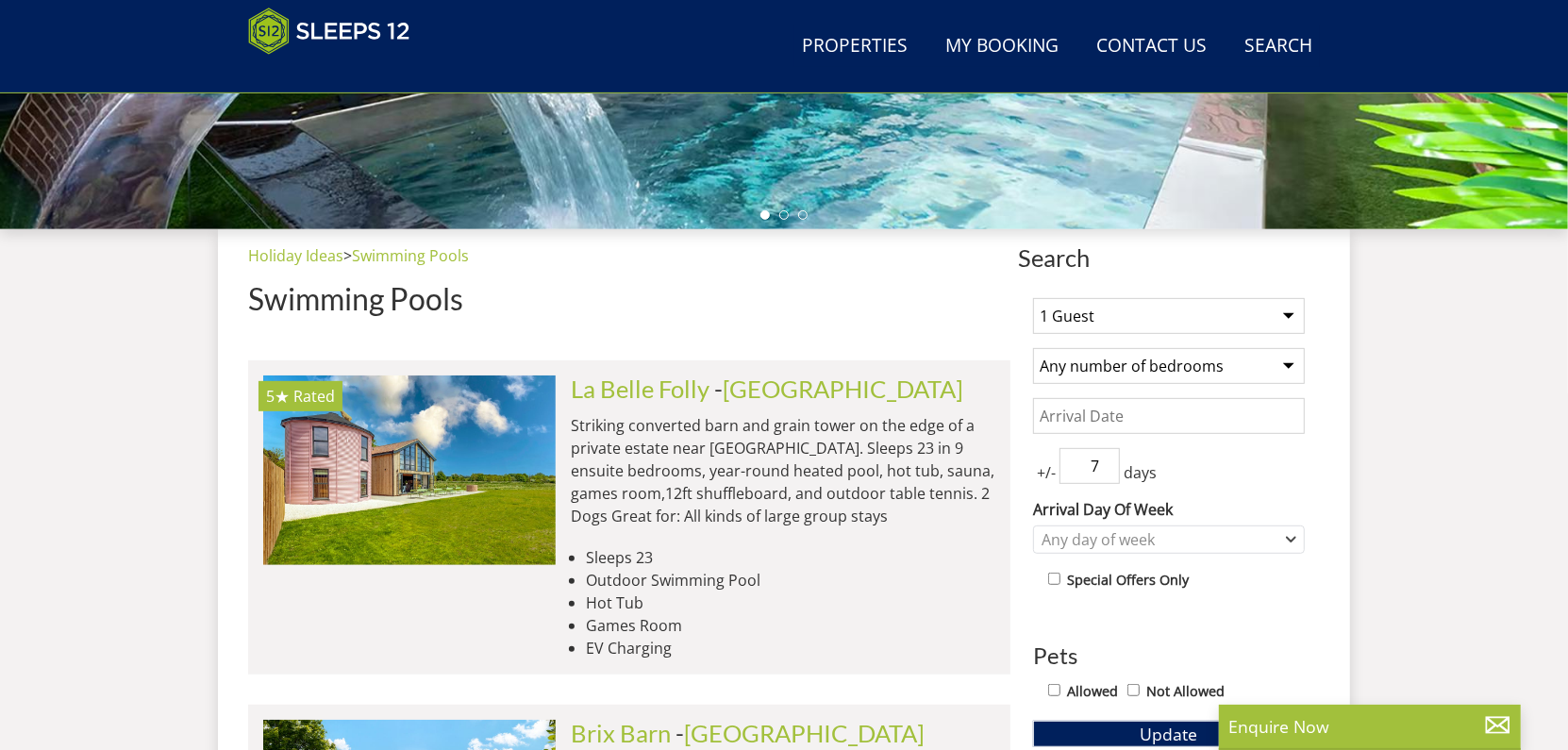 select on "24" 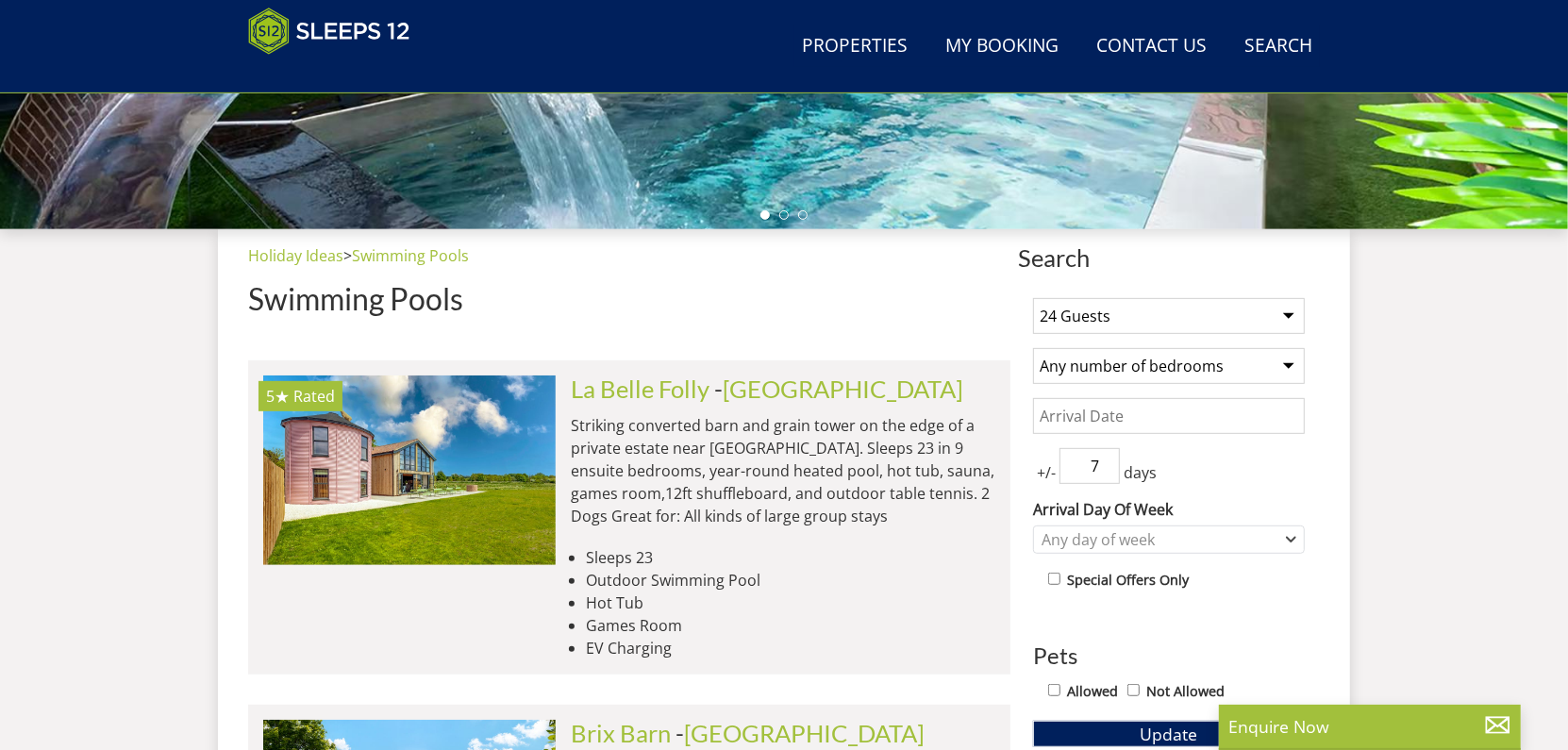 click on "Any number of bedrooms
1 Bedroom
2 Bedrooms
3 Bedrooms
4 Bedrooms
5 Bedrooms
6 Bedrooms
7 Bedrooms
8 Bedrooms
9 Bedrooms
10 Bedrooms
11 Bedrooms
12 Bedrooms
13 Bedrooms
14 Bedrooms
15 Bedrooms
16 Bedrooms
17 Bedrooms
18 Bedrooms
19 Bedrooms
20 Bedrooms
21 Bedrooms
22 Bedrooms
23 Bedrooms
24 Bedrooms
25 Bedrooms" at bounding box center (1169, 366) 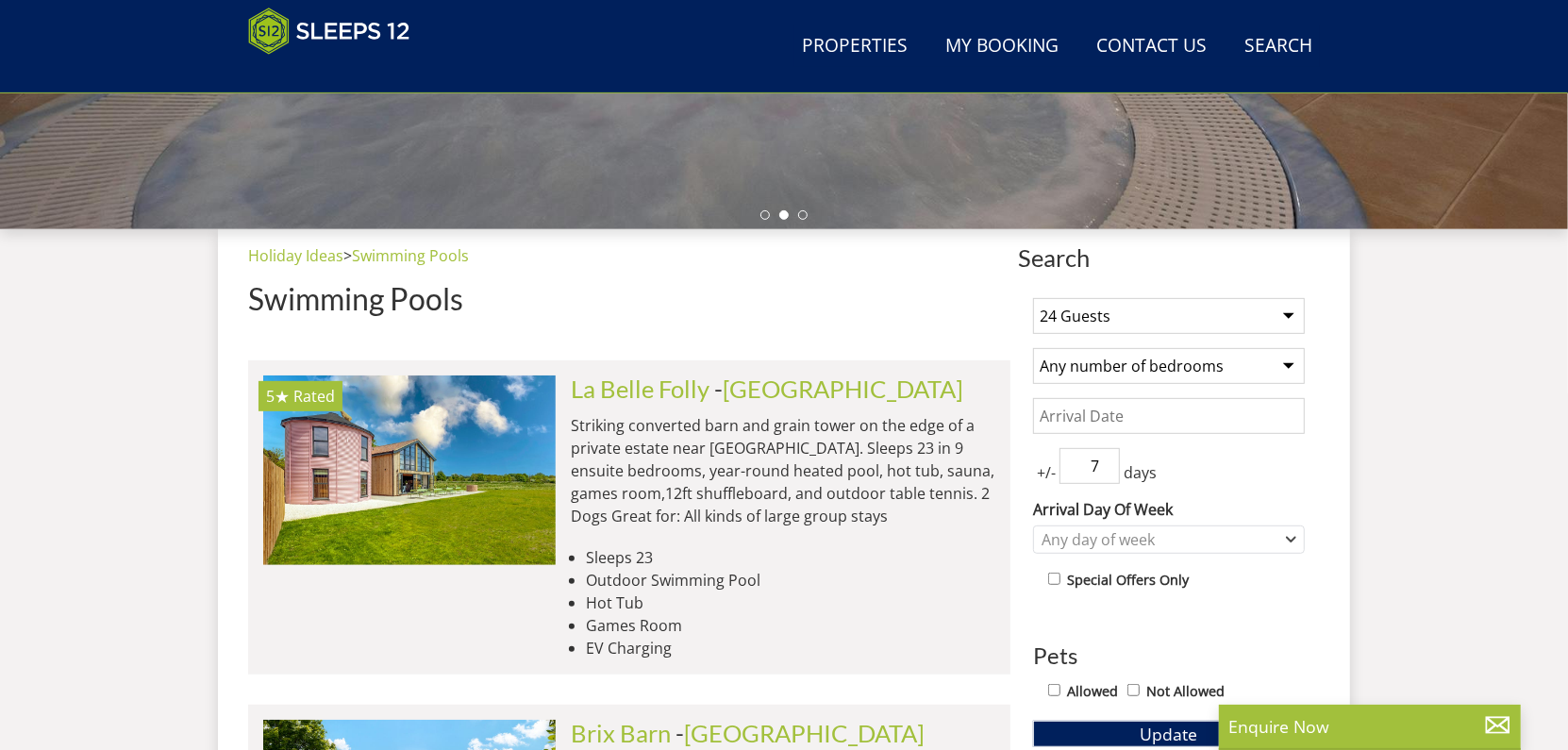 select on "12" 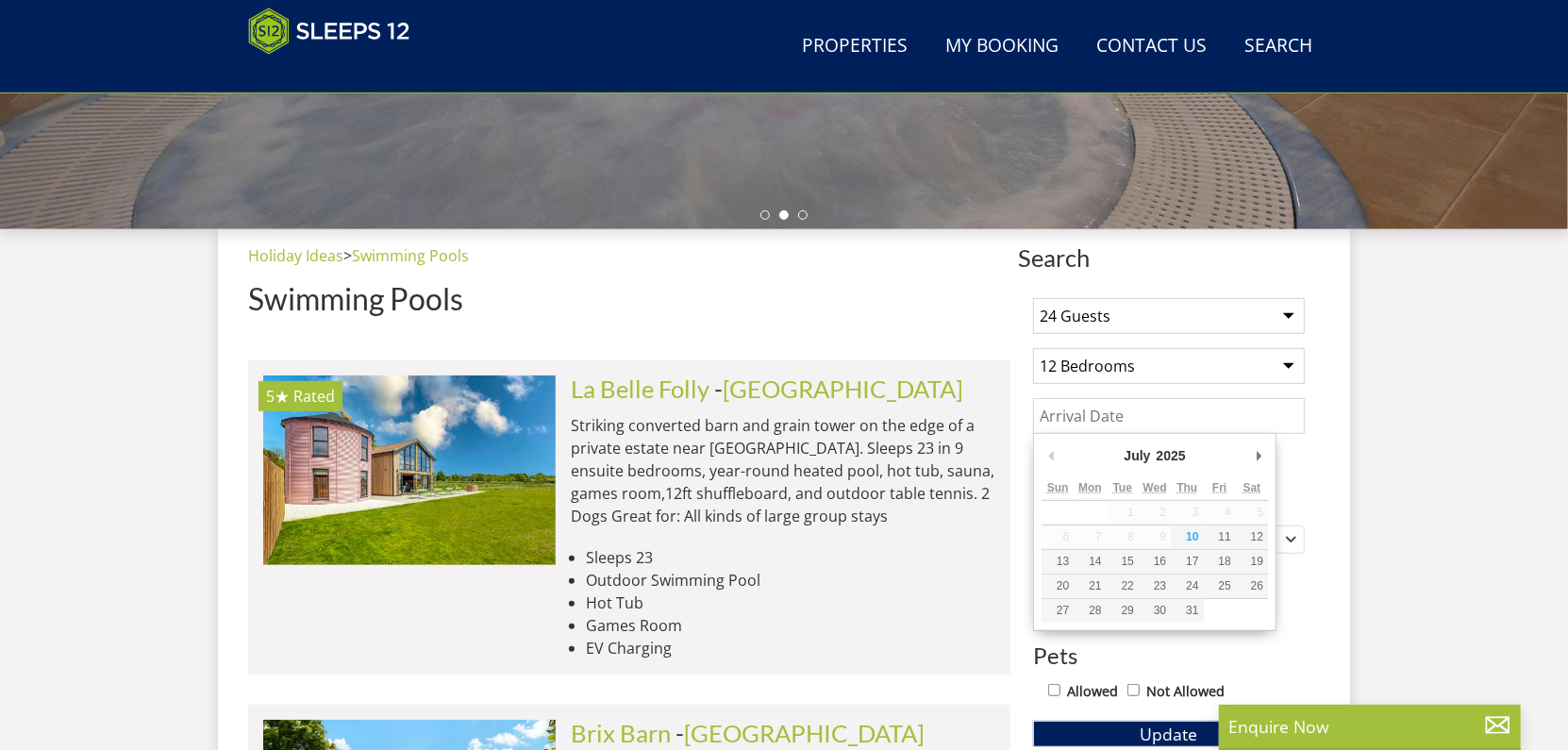 click on "Date" at bounding box center (1169, 416) 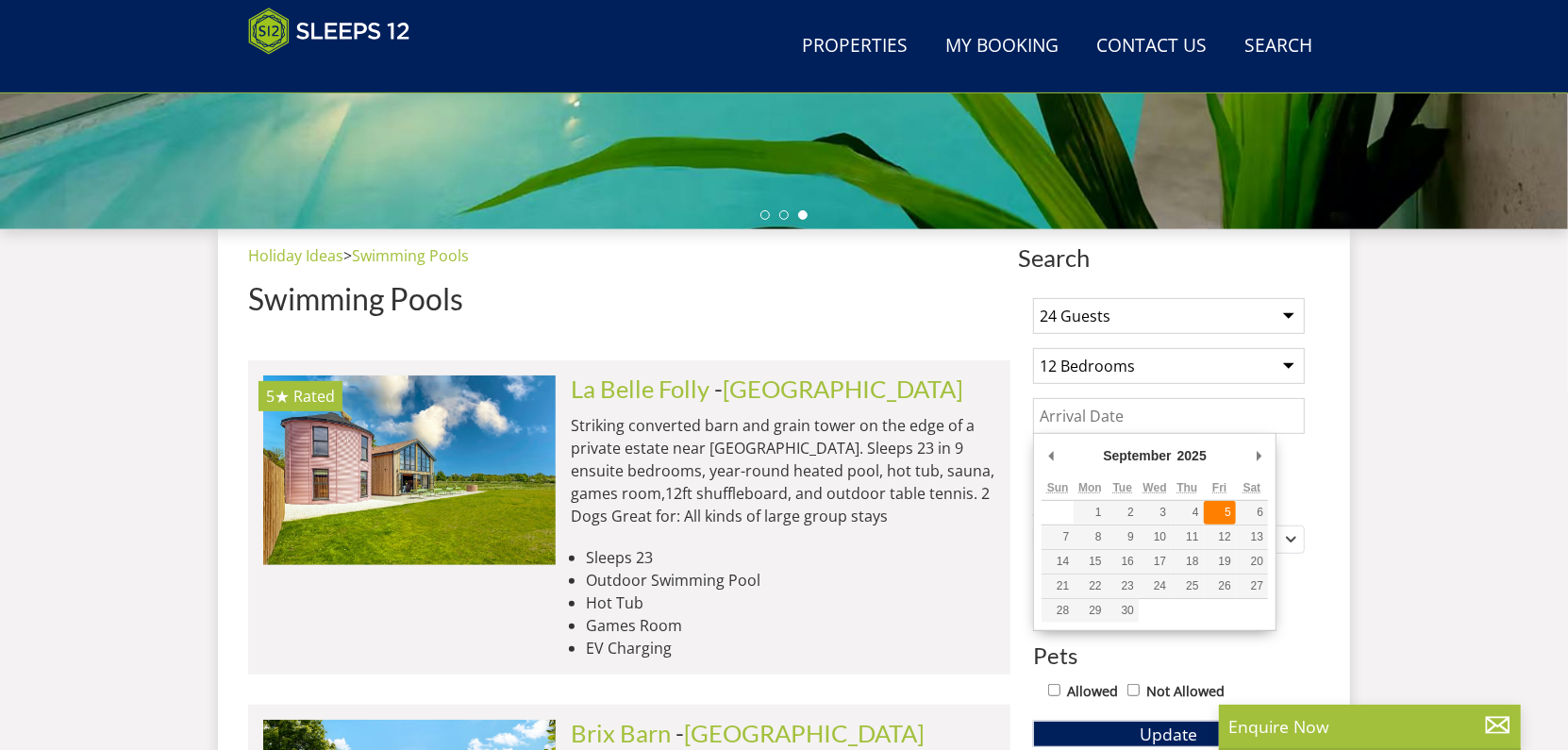 type on "[DATE]" 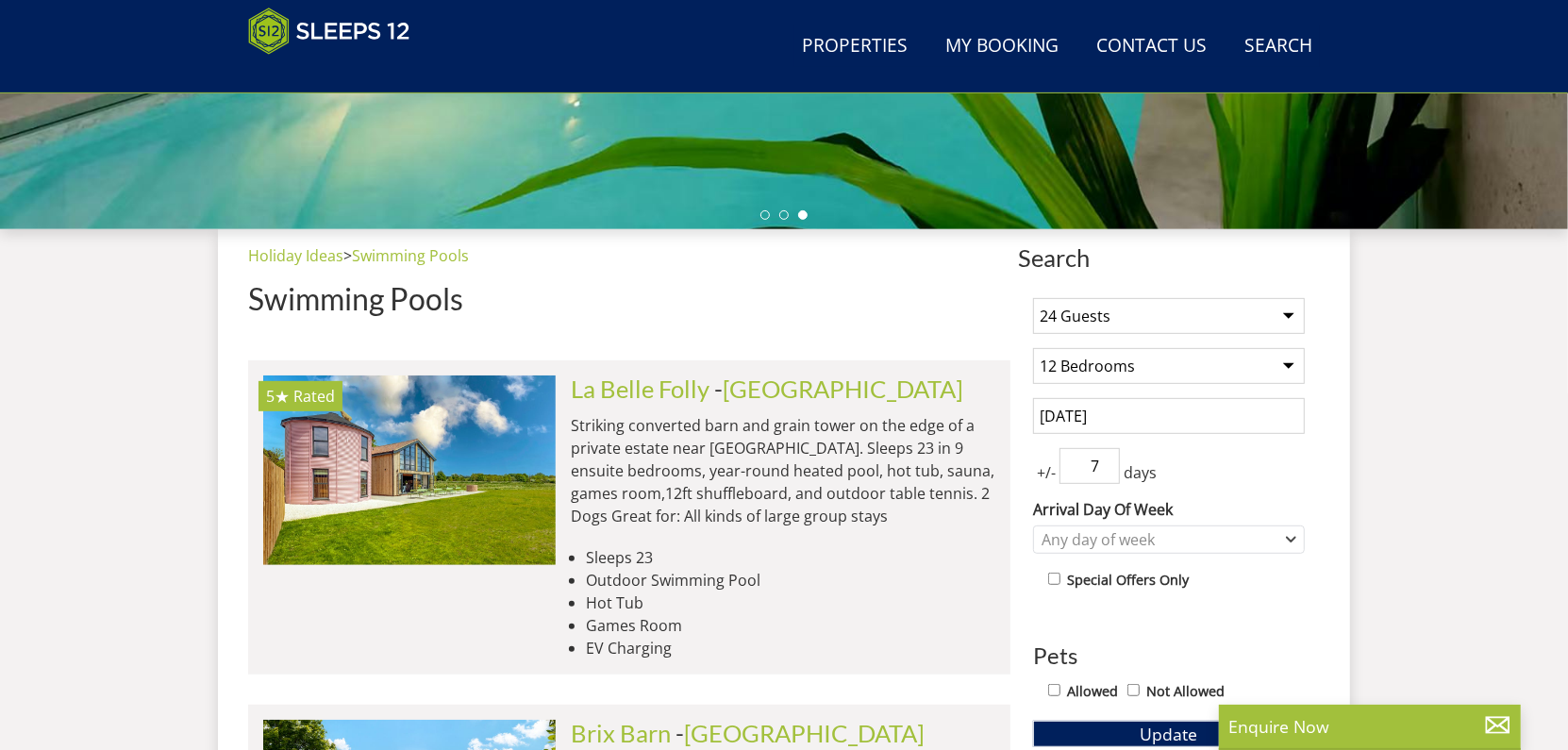 click on "7" at bounding box center (1090, 466) 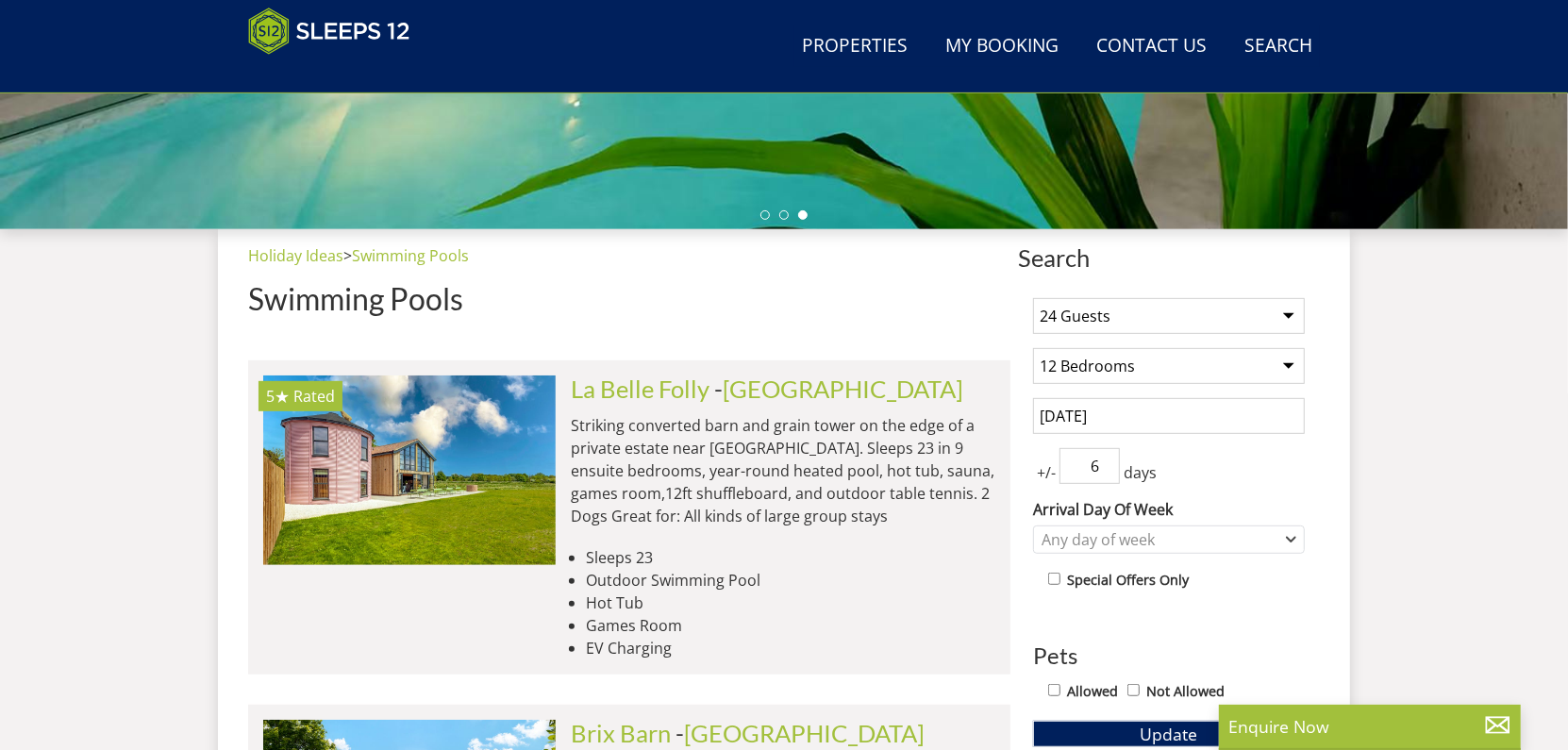 click on "6" at bounding box center (1090, 466) 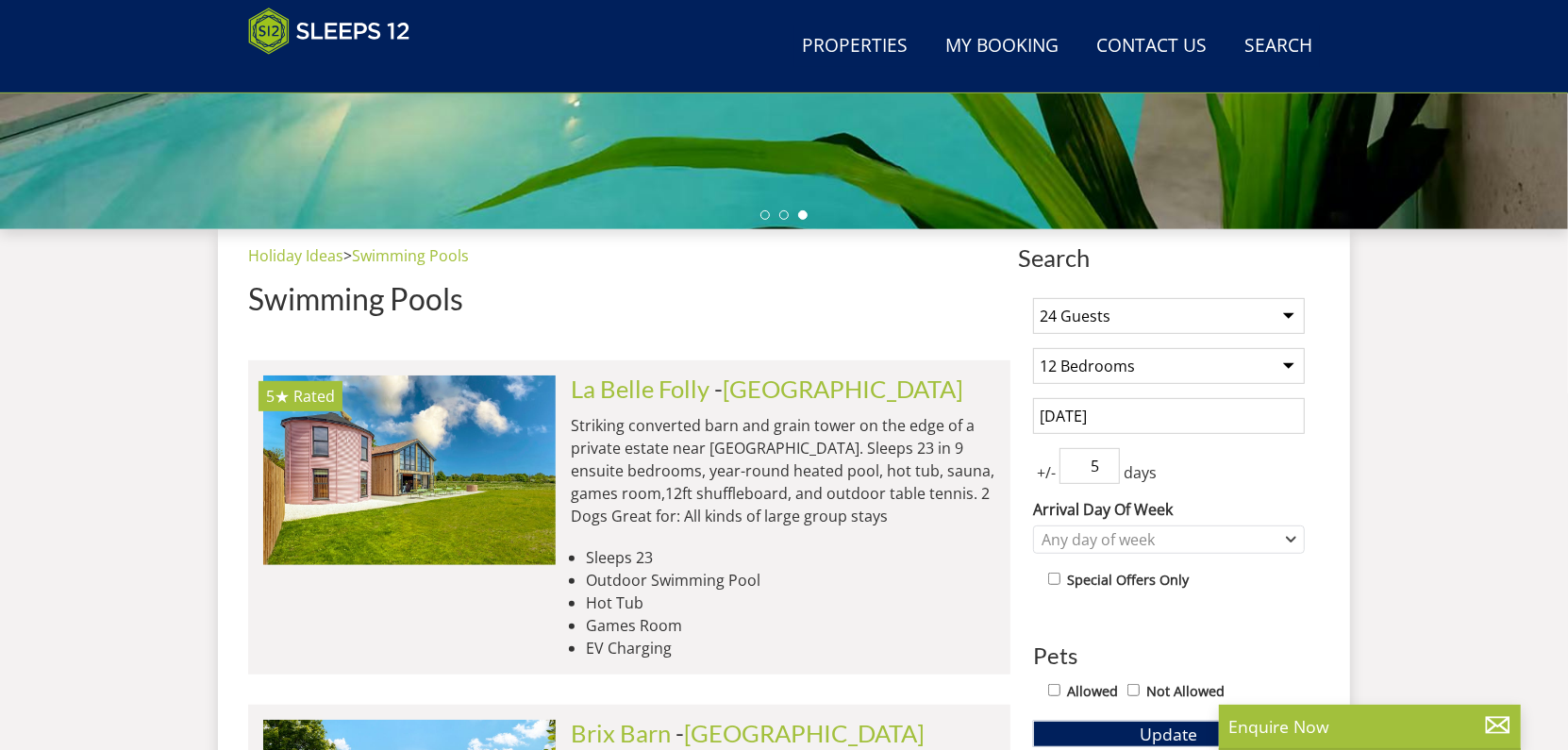 click on "5" at bounding box center [1090, 466] 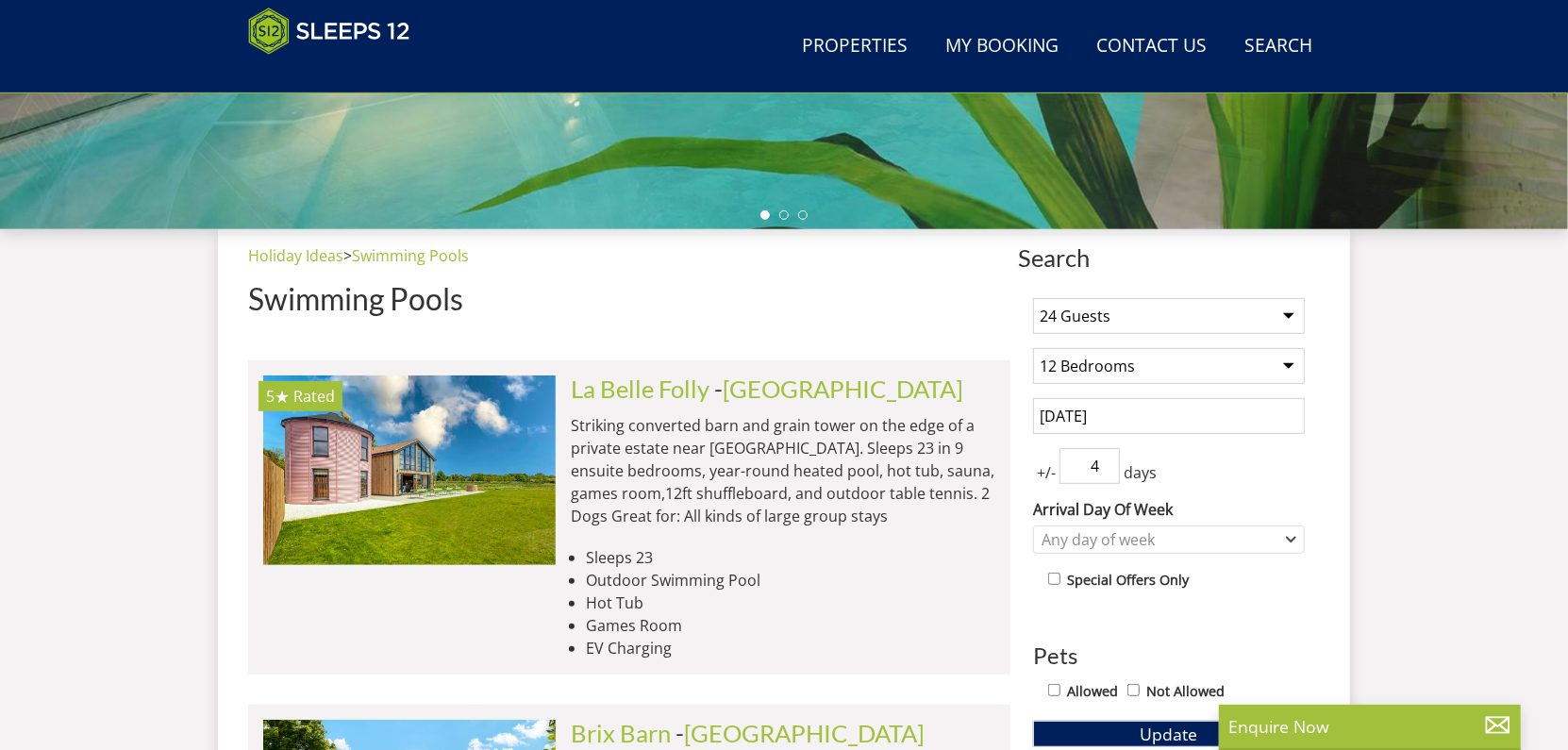 click on "4" at bounding box center (1090, 466) 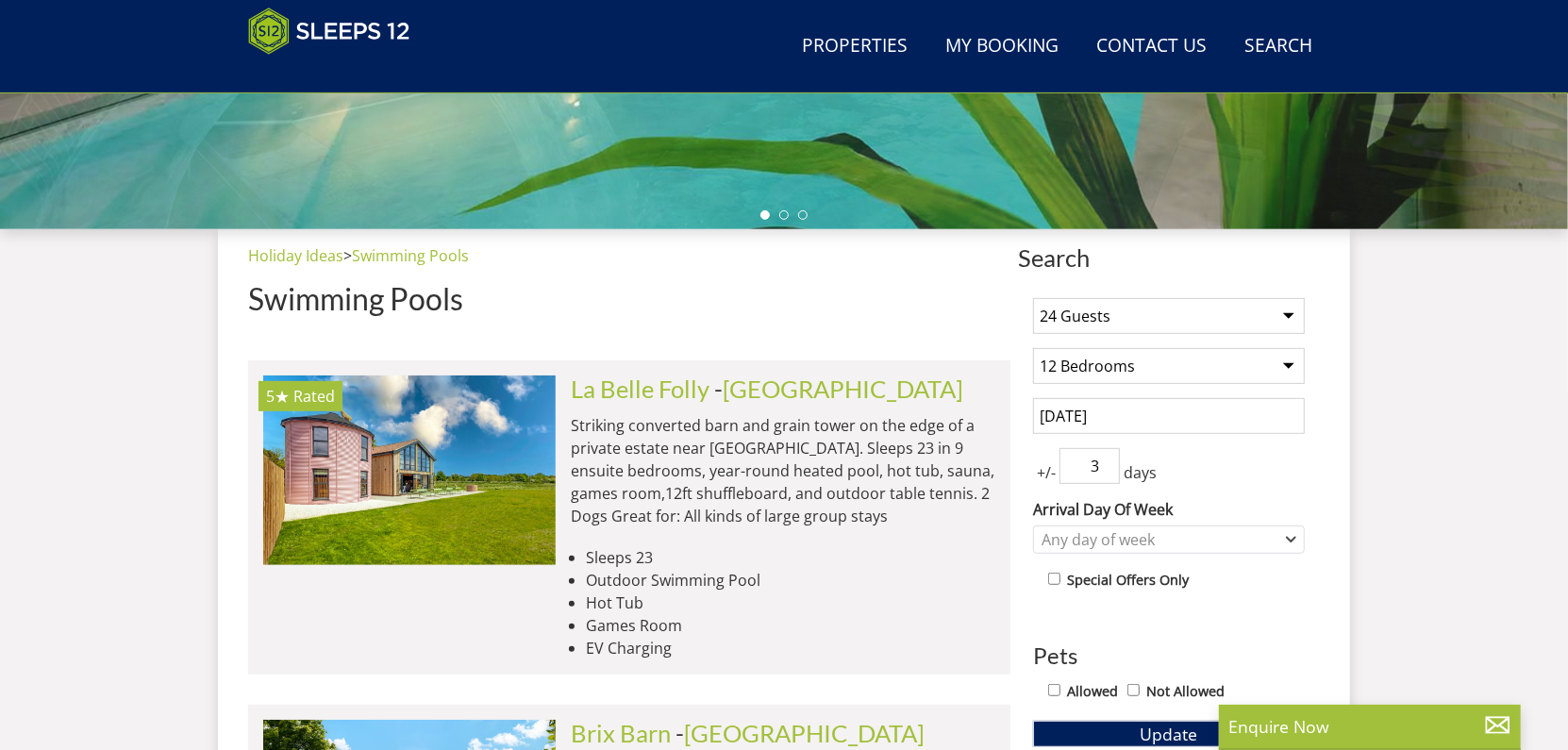 click on "3" at bounding box center [1090, 466] 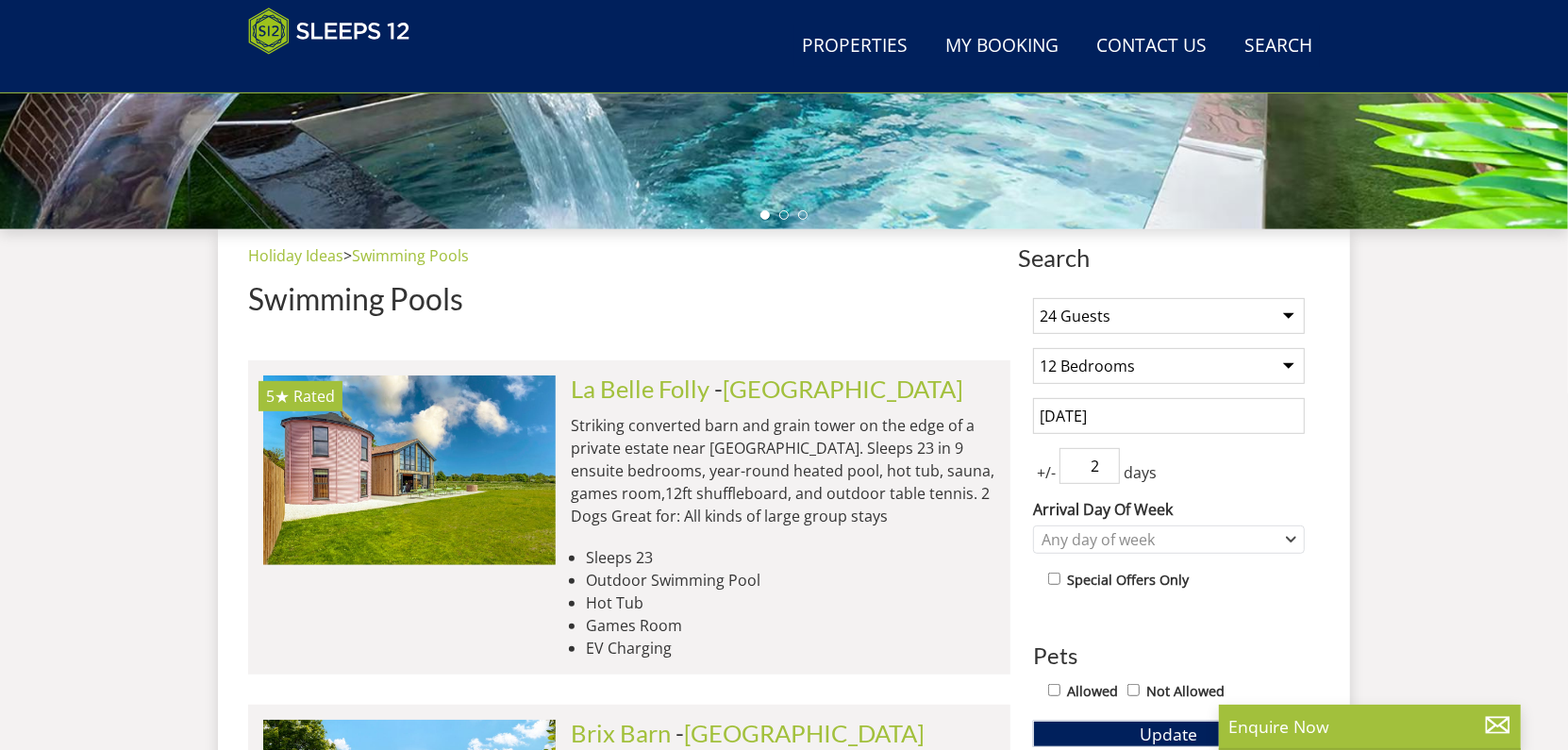 type on "2" 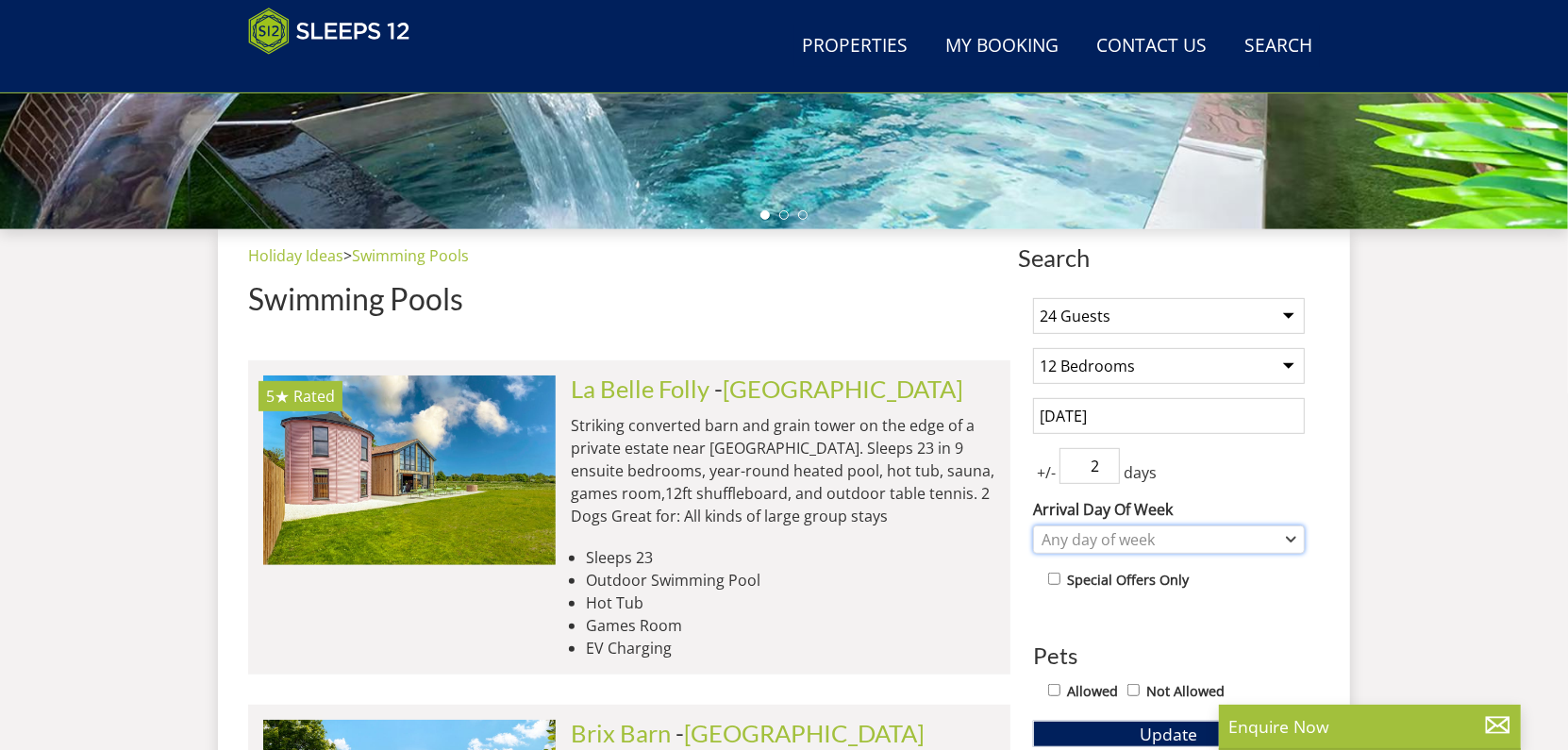 click on "Any day of week" at bounding box center (1159, 540) 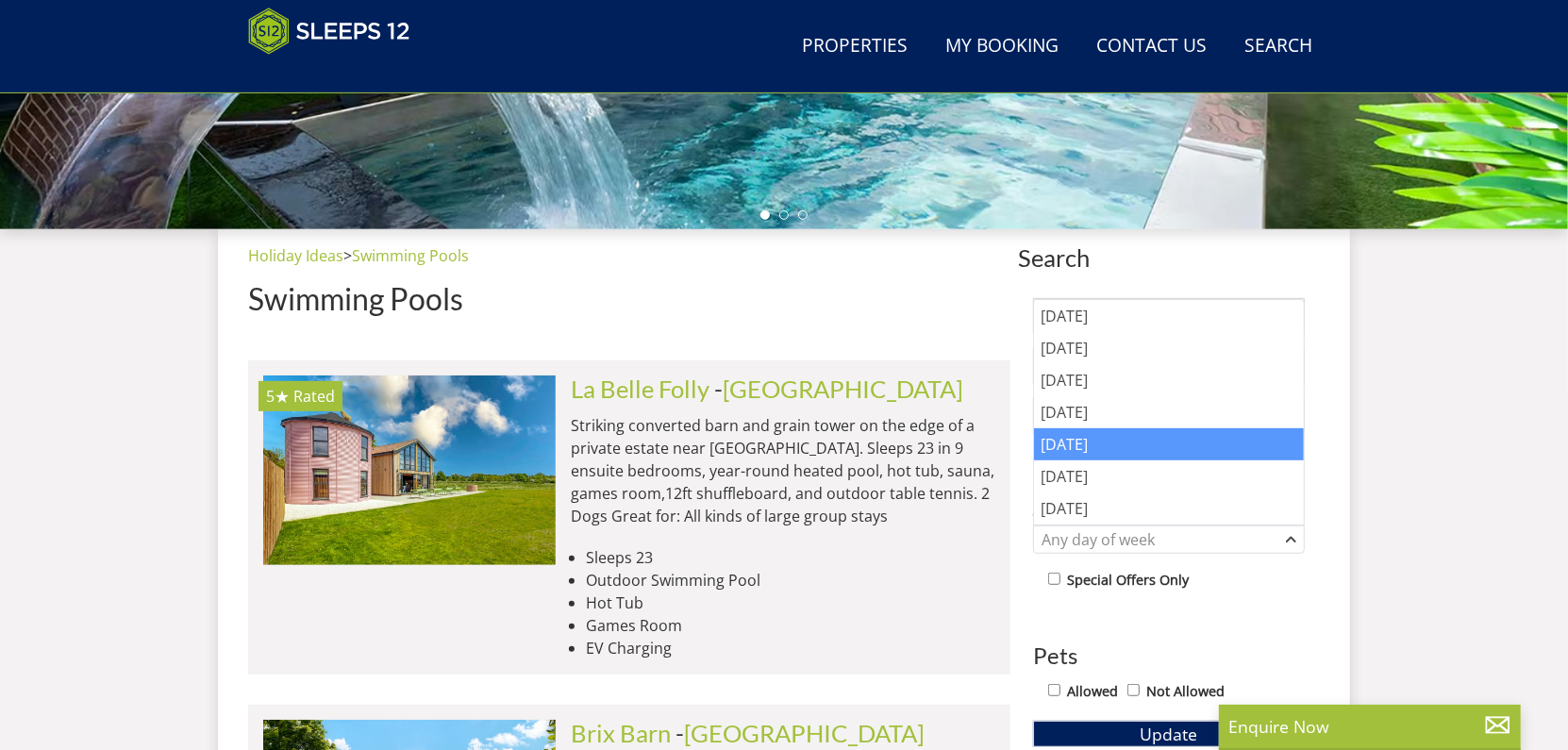 click on "[DATE]" at bounding box center (1169, 444) 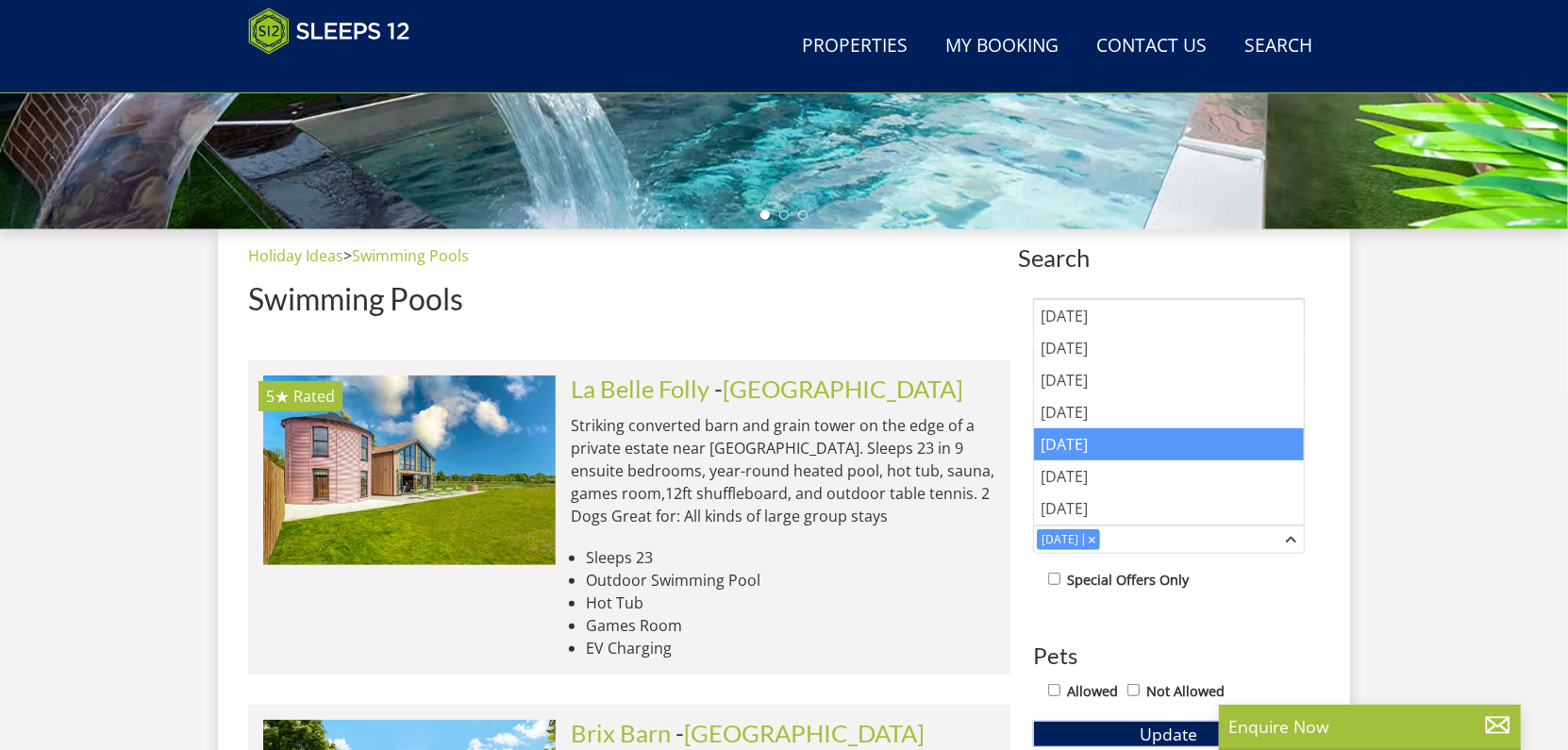 click on "1 Guest
2 Guests
3 Guests
4 Guests
5 Guests
6 Guests
7 Guests
8 Guests
9 Guests
10 Guests
11 Guests
12 Guests
13 Guests
14 Guests
15 Guests
16 Guests
17 Guests
18 Guests
19 Guests
20 Guests
21 Guests
22 Guests
23 Guests
24 Guests
25 Guests
26 Guests
27 Guests
28 Guests
29 Guests
30 Guests
31 Guests
32 Guests
33 Guests
34 Guests
35 Guests
36 Guests
37 Guests
38 Guests
39 Guests
40 Guests
41 Guests
42 Guests
43 Guests
44 Guests
45 Guests
46 Guests
47 Guests
48 Guests
49 Guests
50 Guests
51 Guests
52 Guests
53 Guests
54 Guests
55 Guests
56 Guests
57 Guests
58 Guests
59 Guests
60 Guests
61 Guests
62 Guests
63 Guests
64 Guests
65 Guests
66 Guests
67 Guests
68 Guests
69 Guests
70 Guests
71 Guests
72 Guests
73 Guests
74 Guests
75 Guests
76 Guests
77 Guests
78 Guests
79 Guests
80 Guests
81 Guests
82 Guests" at bounding box center [1169, 764] 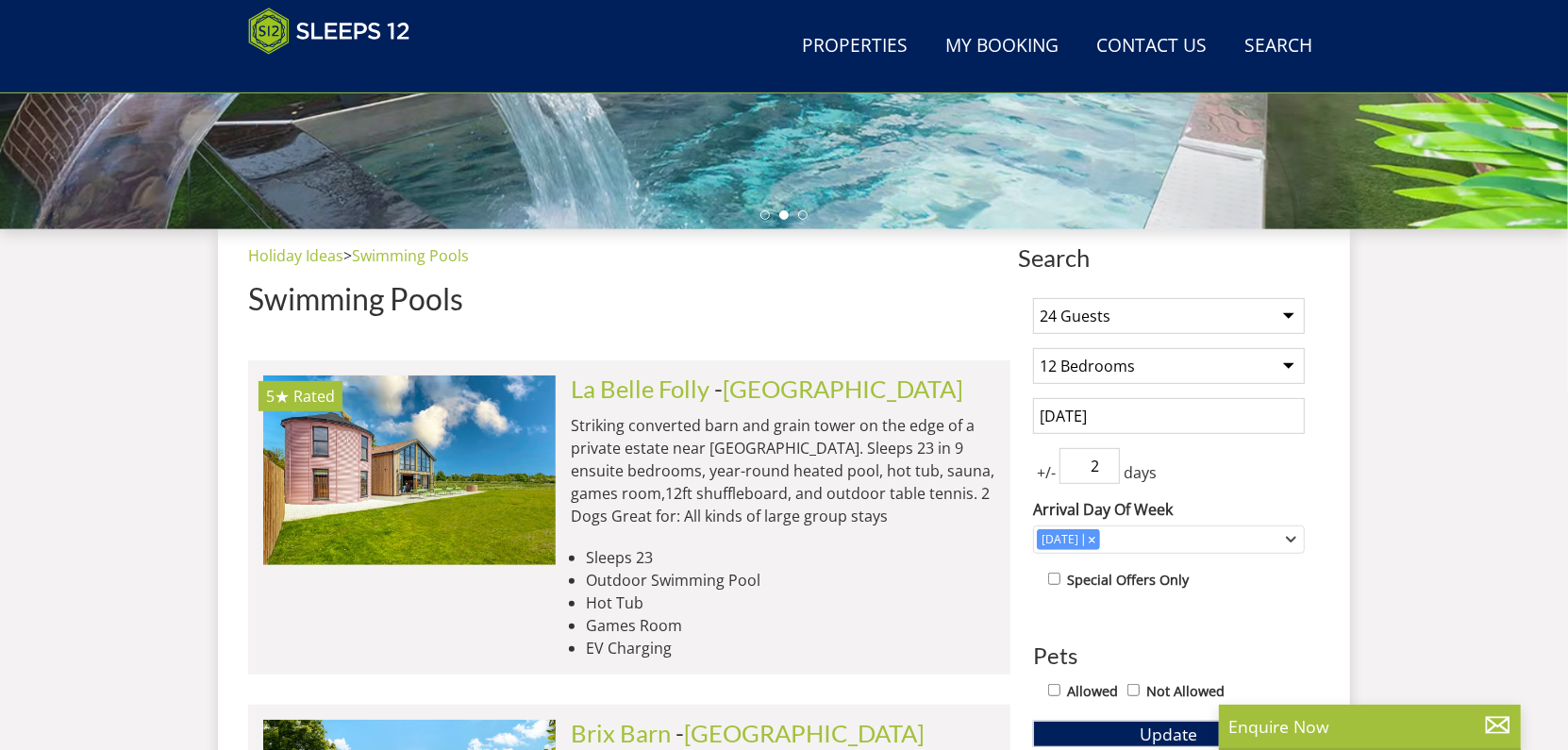click on "[DATE]" at bounding box center [1169, 416] 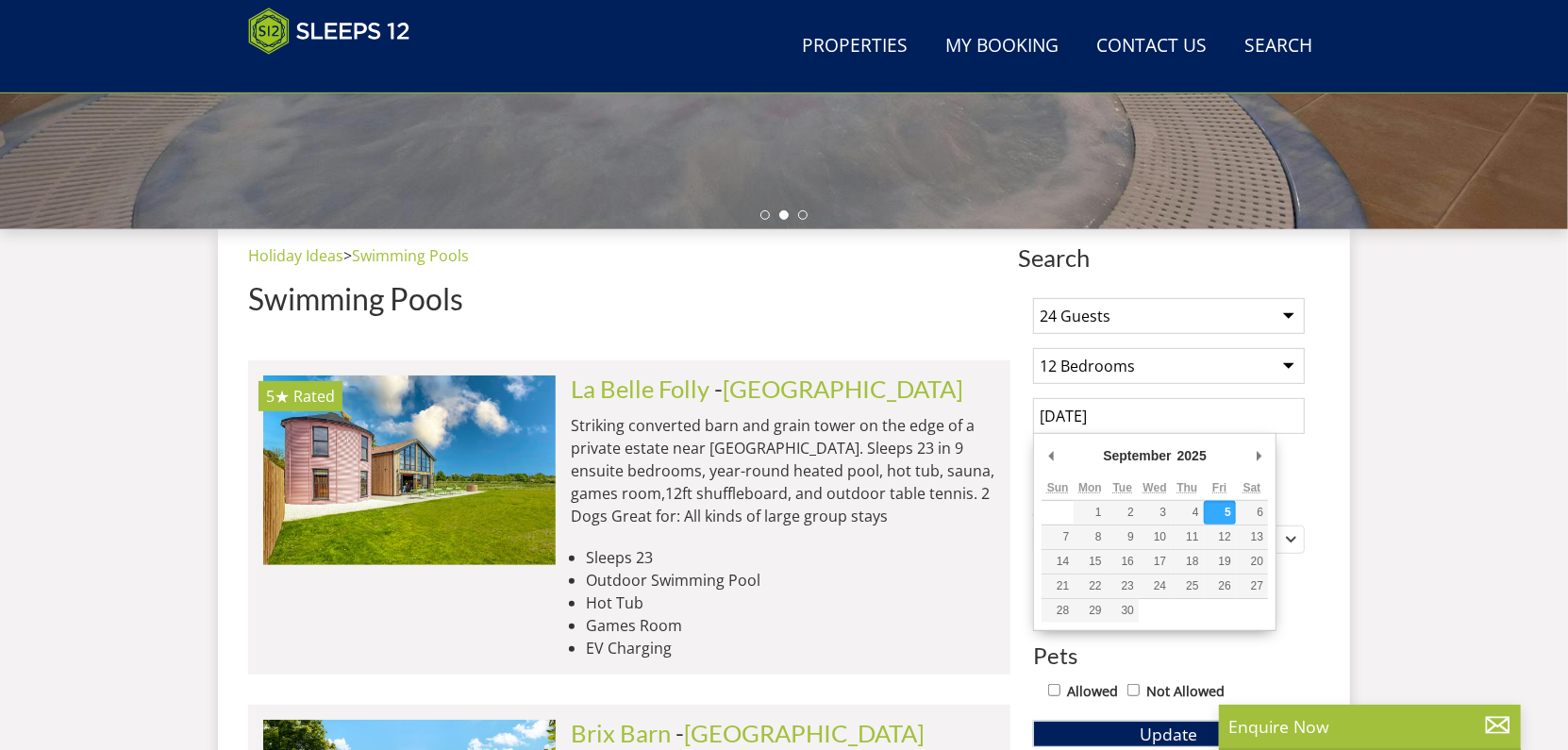 click on "Search
Search
1 Guest
2 Guests
3 Guests
4 Guests
5 Guests
6 Guests
7 Guests
8 Guests
9 Guests
10 Guests
11 Guests
12 Guests
13 Guests
14 Guests
15 Guests
16 Guests
17 Guests
18 Guests
19 Guests
20 Guests
21 Guests
22 Guests
23 Guests
24 Guests
25 Guests
26 Guests
27 Guests
28 Guests
29 Guests
30 Guests
31 Guests
32 Guests
33 Guests
34 Guests
35 Guests
36 Guests
37 Guests
38 Guests
39 Guests
40 Guests
41 Guests
42 Guests
43 Guests
44 Guests
45 Guests
46 Guests
47 Guests
48 Guests
49 Guests
50 Guests
51 Guests
52 Guests
53 Guests
54 Guests
55 Guests
56 Guests
57 Guests
58 Guests
59 Guests
60 Guests
61 Guests
62 Guests
63 Guests
64 Guests
65 Guests
66 Guests
67 Guests
68 Guests
69 Guests
70 Guests
71 Guests" at bounding box center (784, 4398) 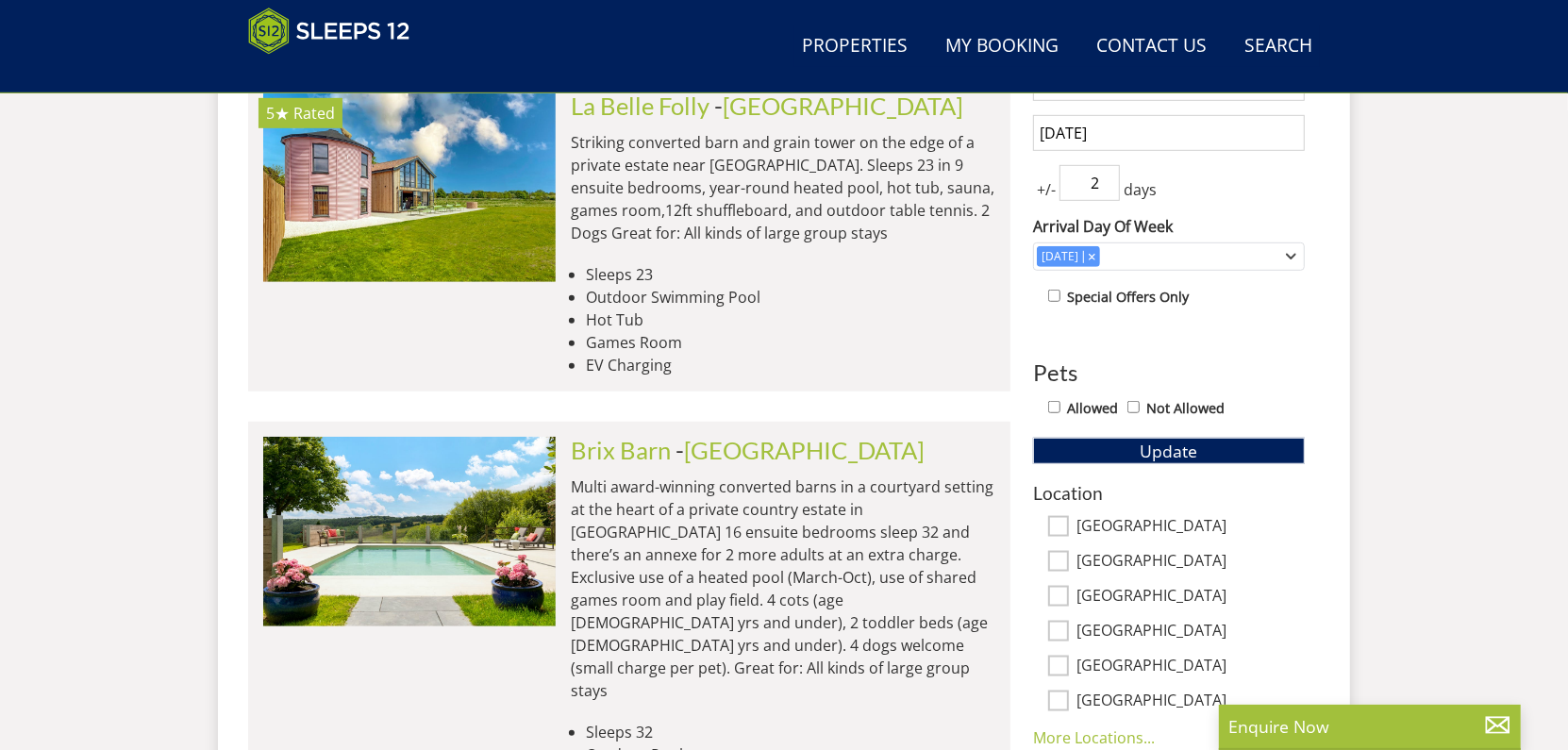 scroll, scrollTop: 1132, scrollLeft: 0, axis: vertical 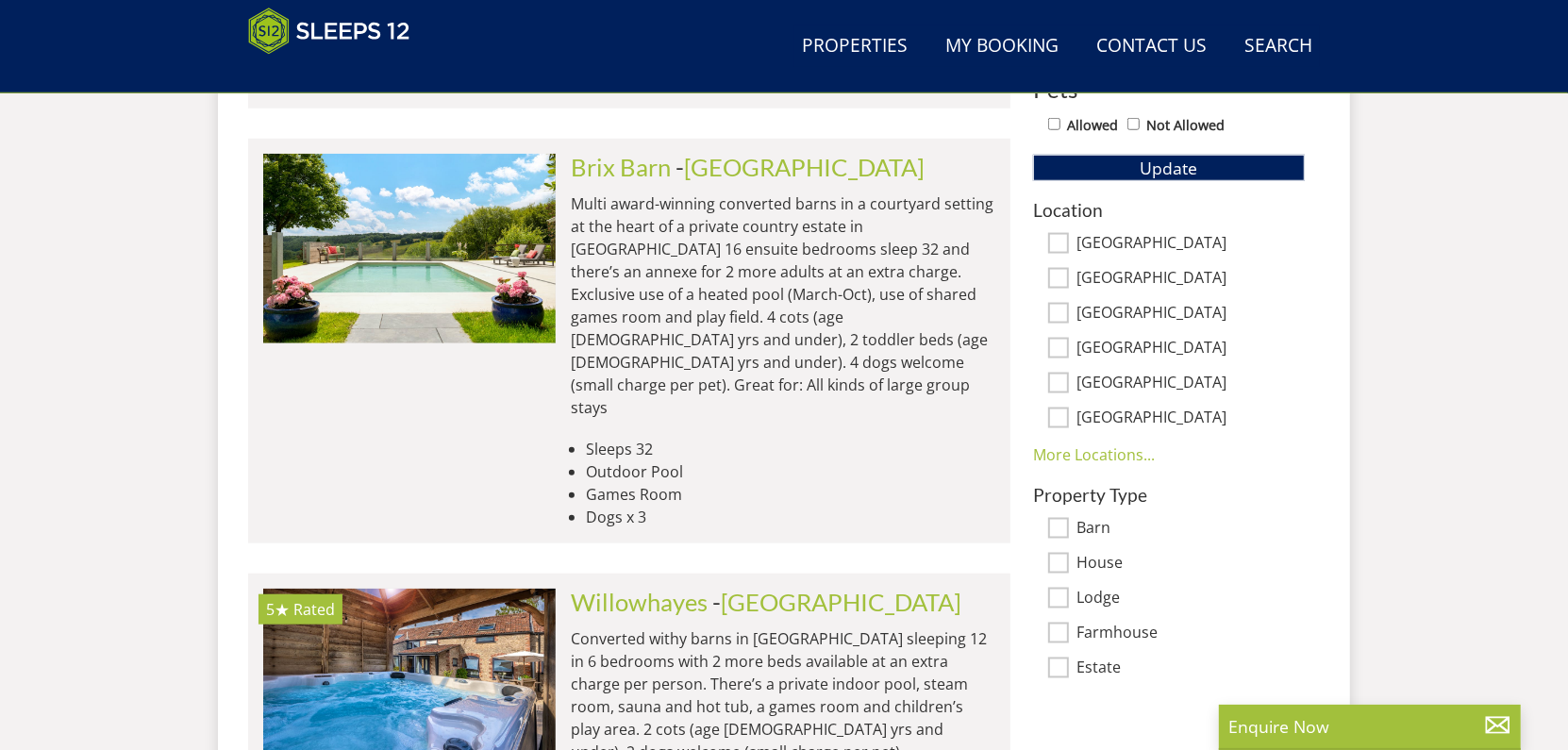 click on "[GEOGRAPHIC_DATA]" at bounding box center (1059, 243) 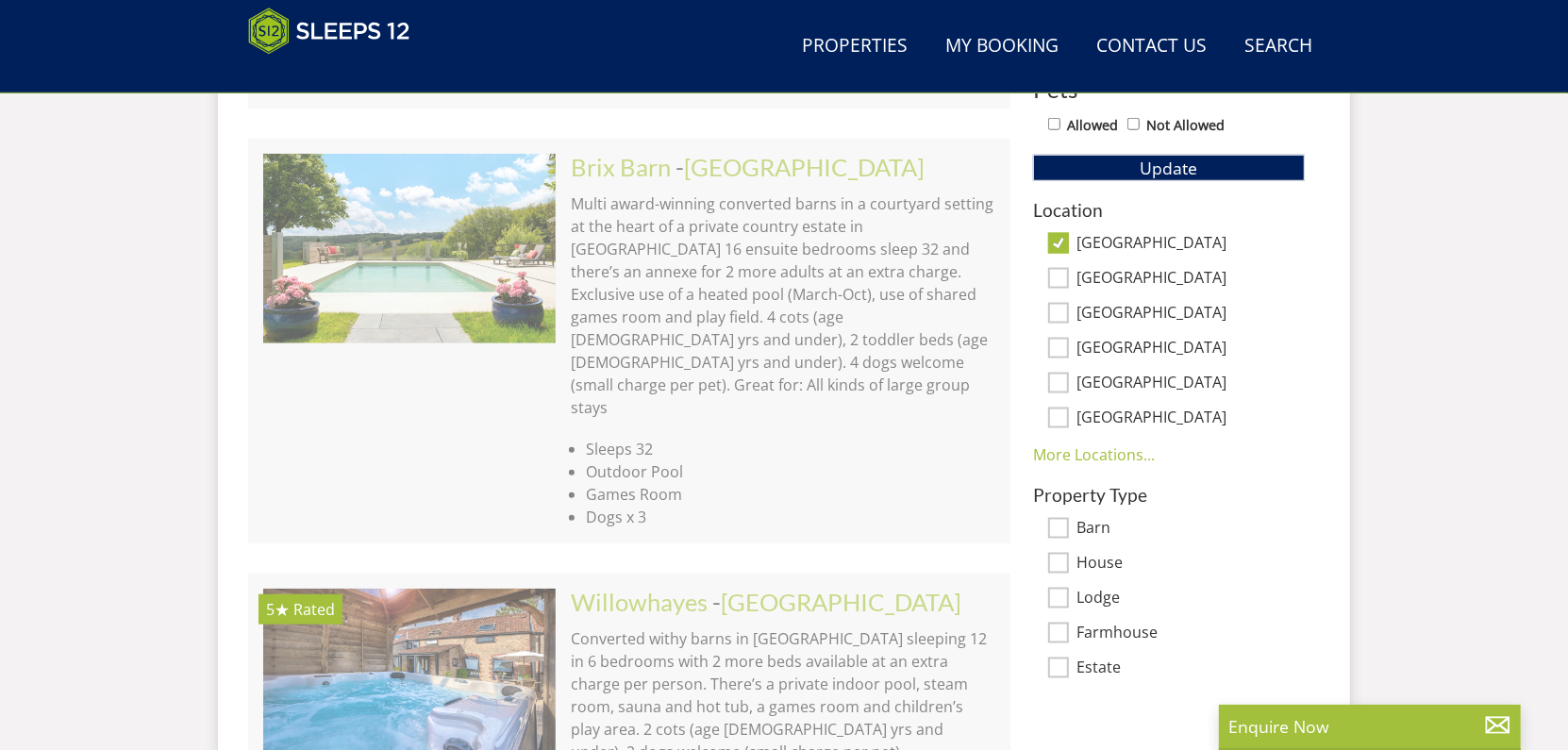 click on "[GEOGRAPHIC_DATA]" at bounding box center [1059, 278] 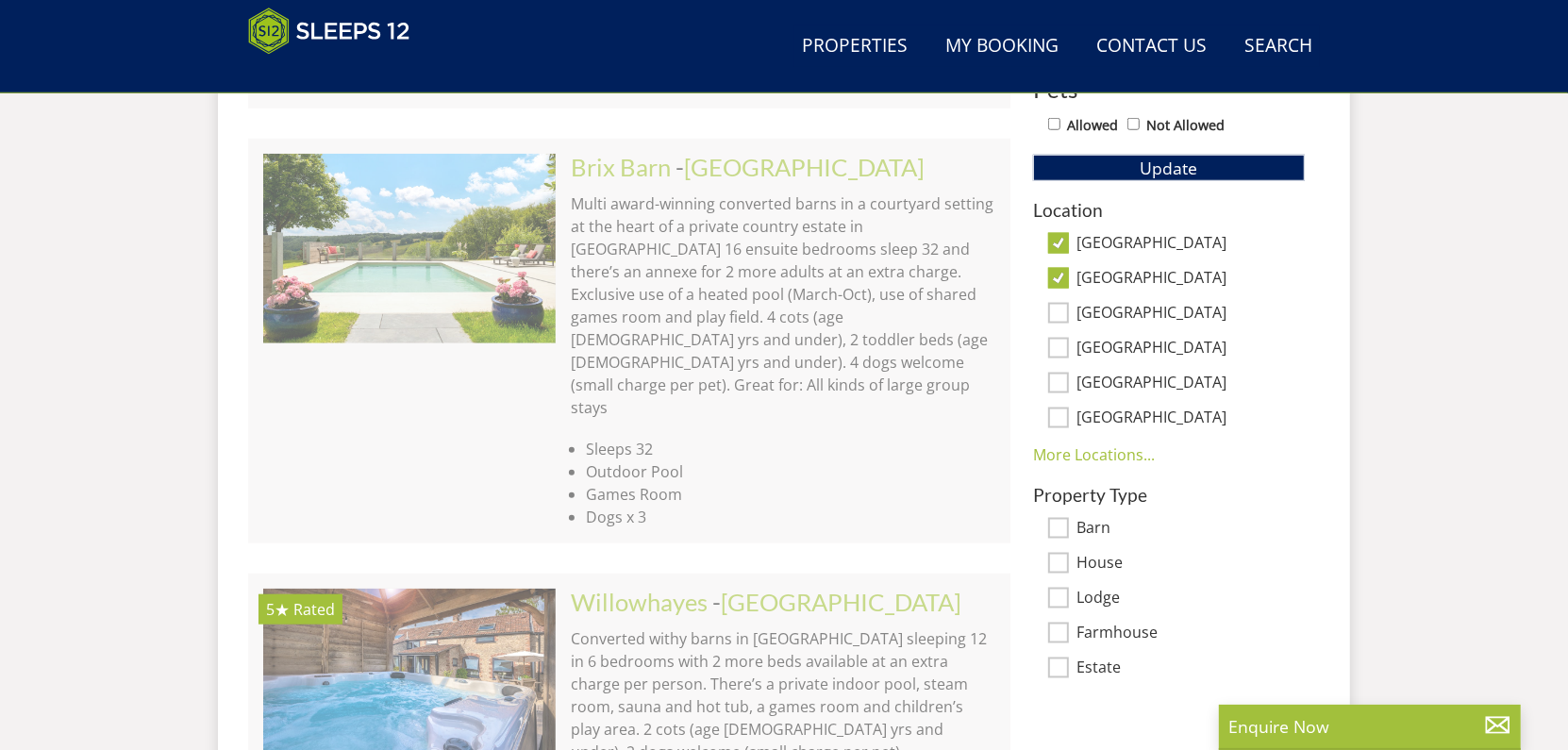 click on "[GEOGRAPHIC_DATA]" at bounding box center [1059, 313] 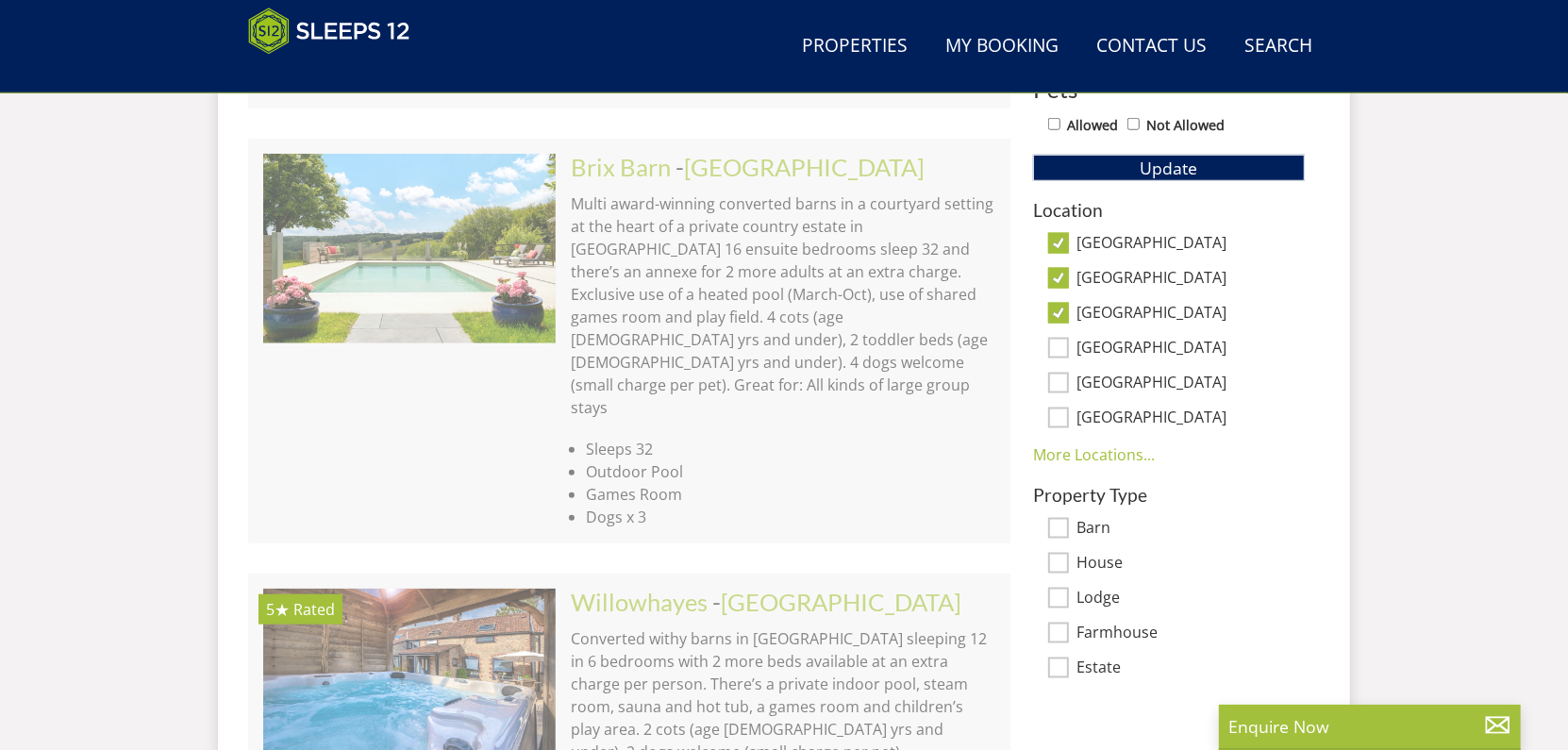 click on "[GEOGRAPHIC_DATA]" at bounding box center (1059, 348) 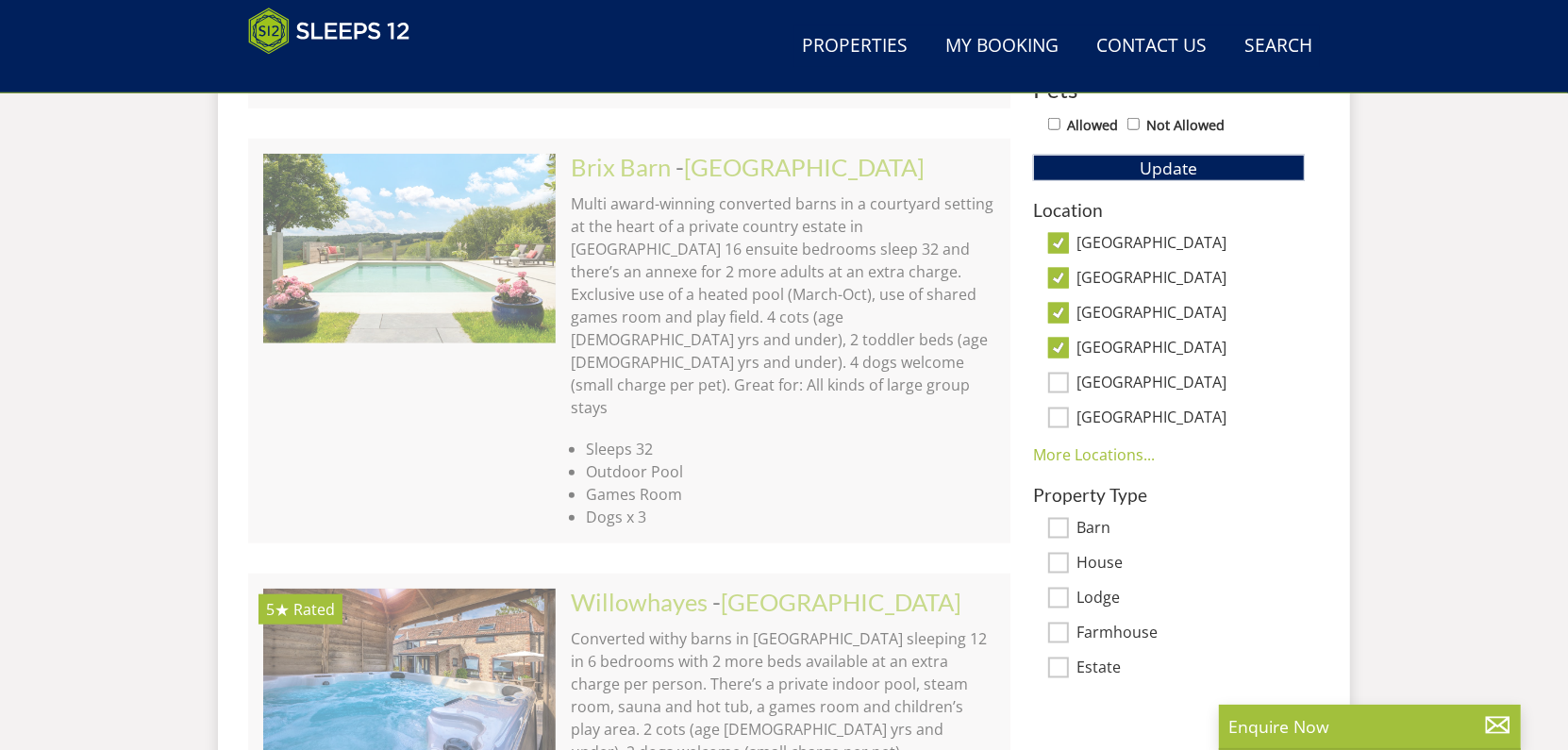 click on "[GEOGRAPHIC_DATA]" at bounding box center [1059, 383] 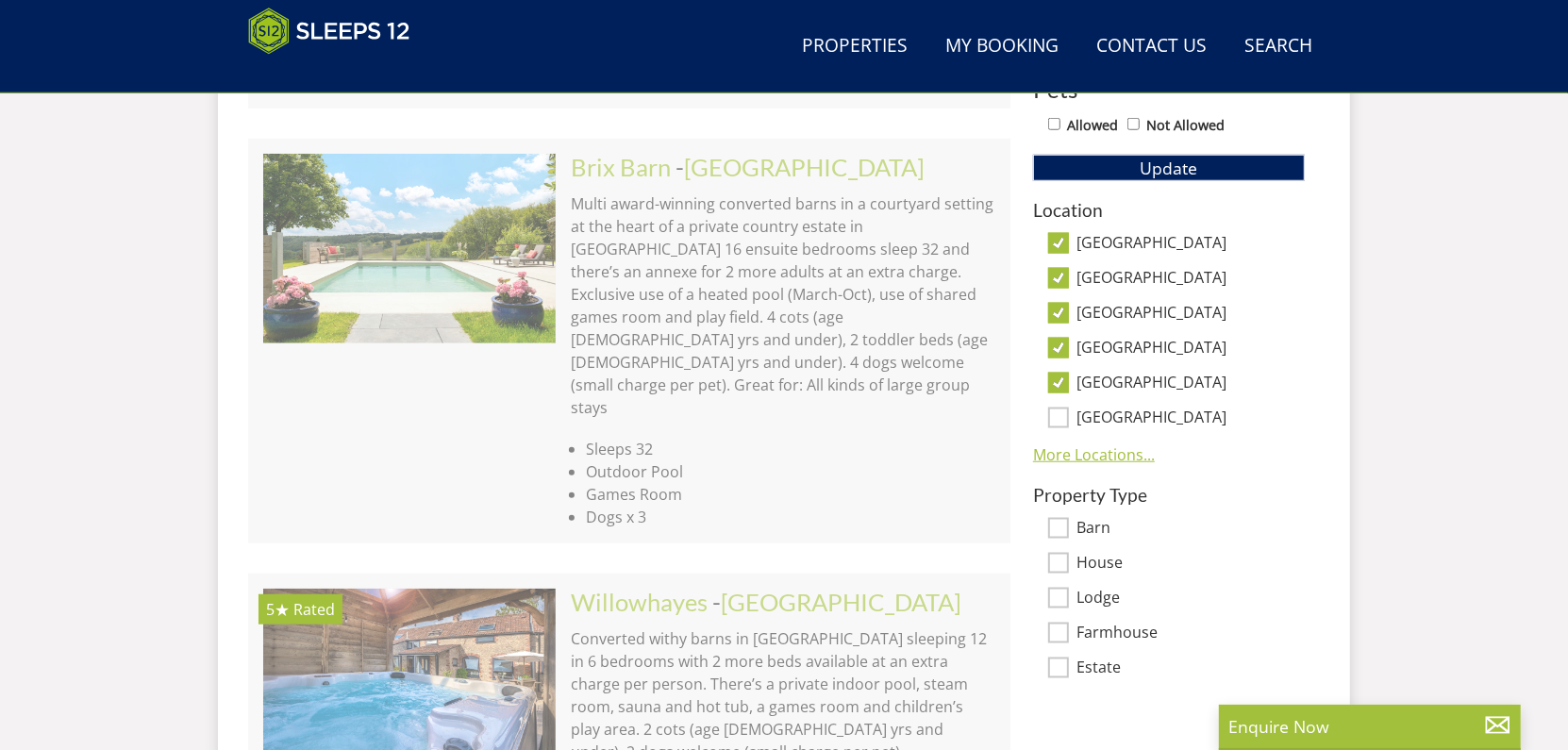 click on "More Locations..." at bounding box center [1093, 455] 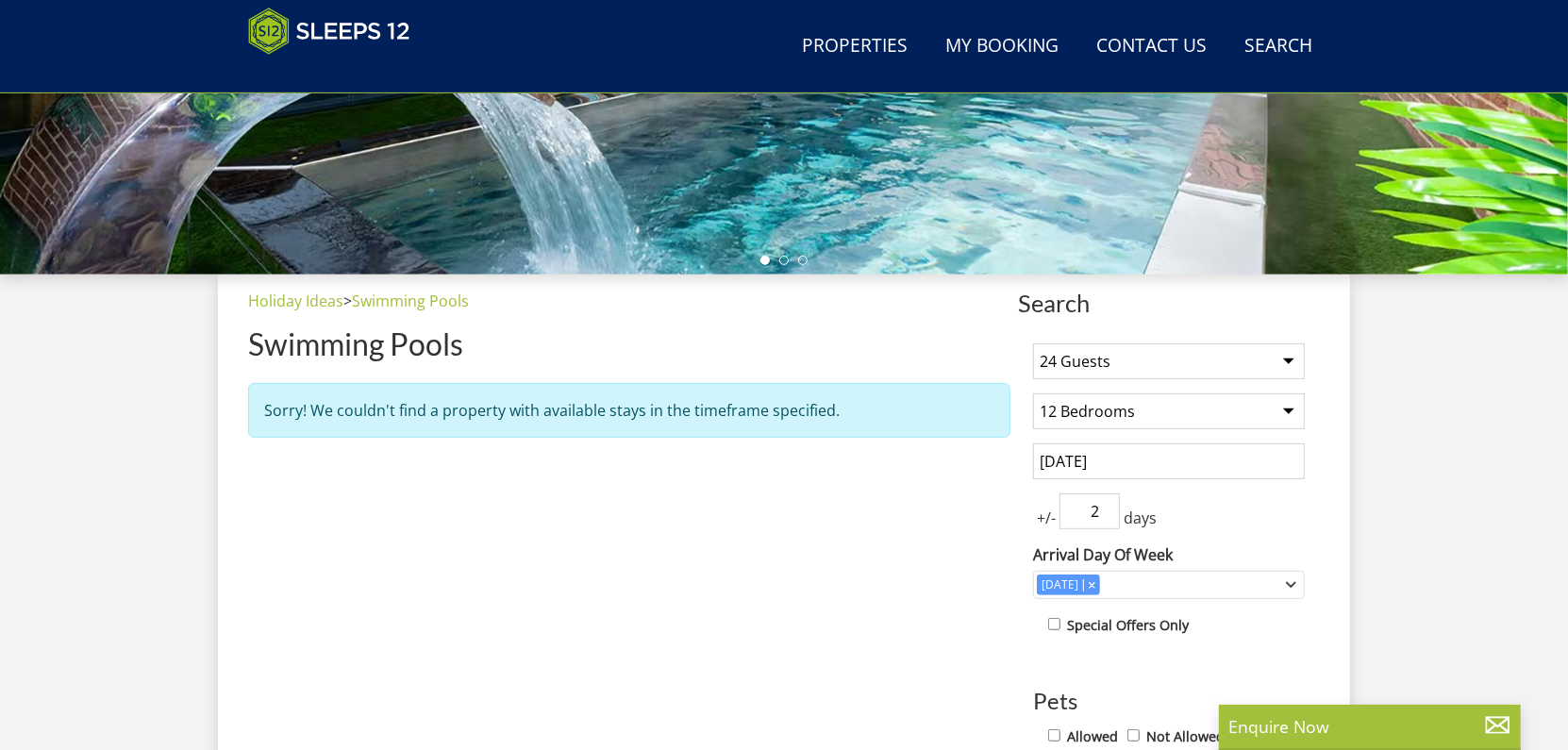 scroll, scrollTop: 0, scrollLeft: 0, axis: both 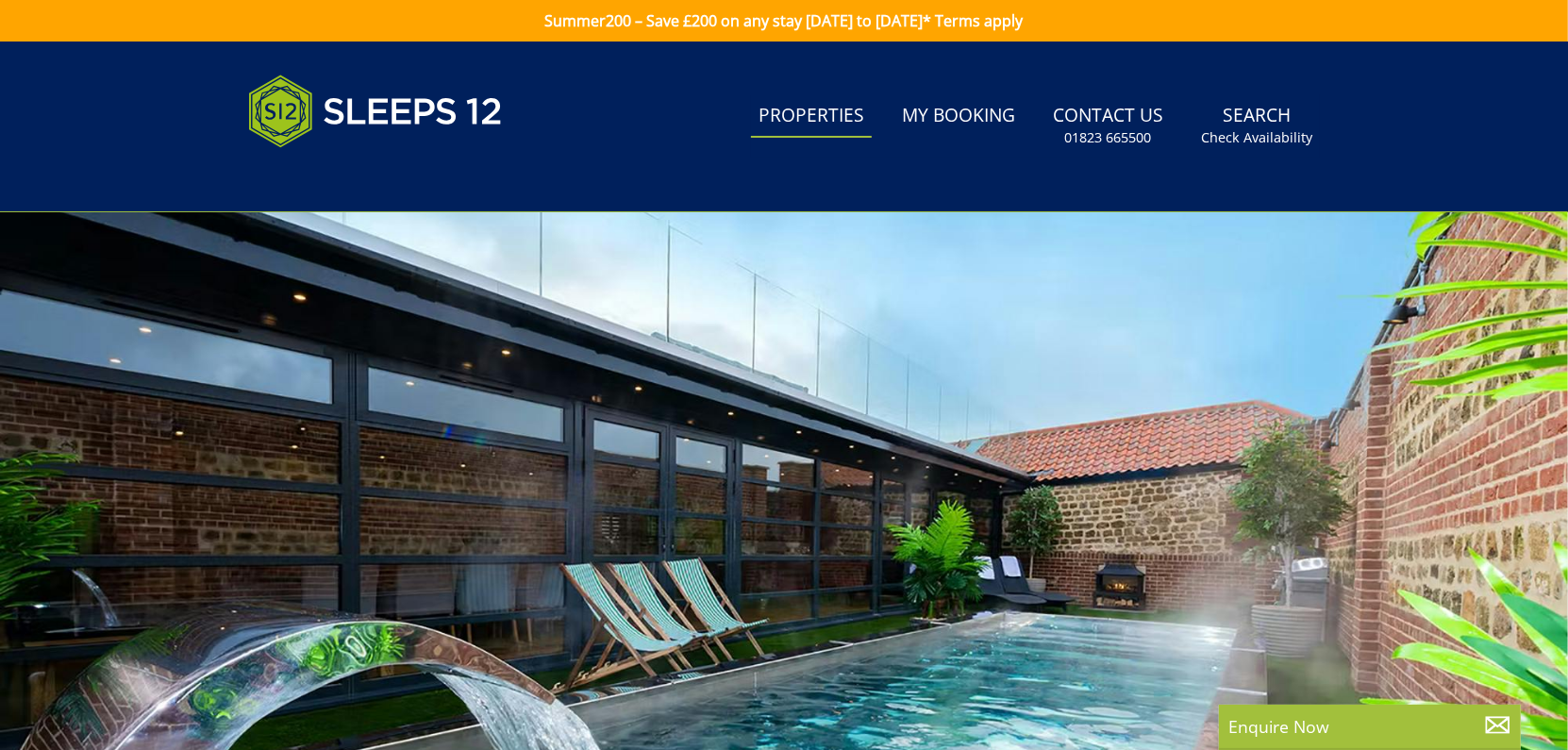 click on "Properties" at bounding box center (811, 116) 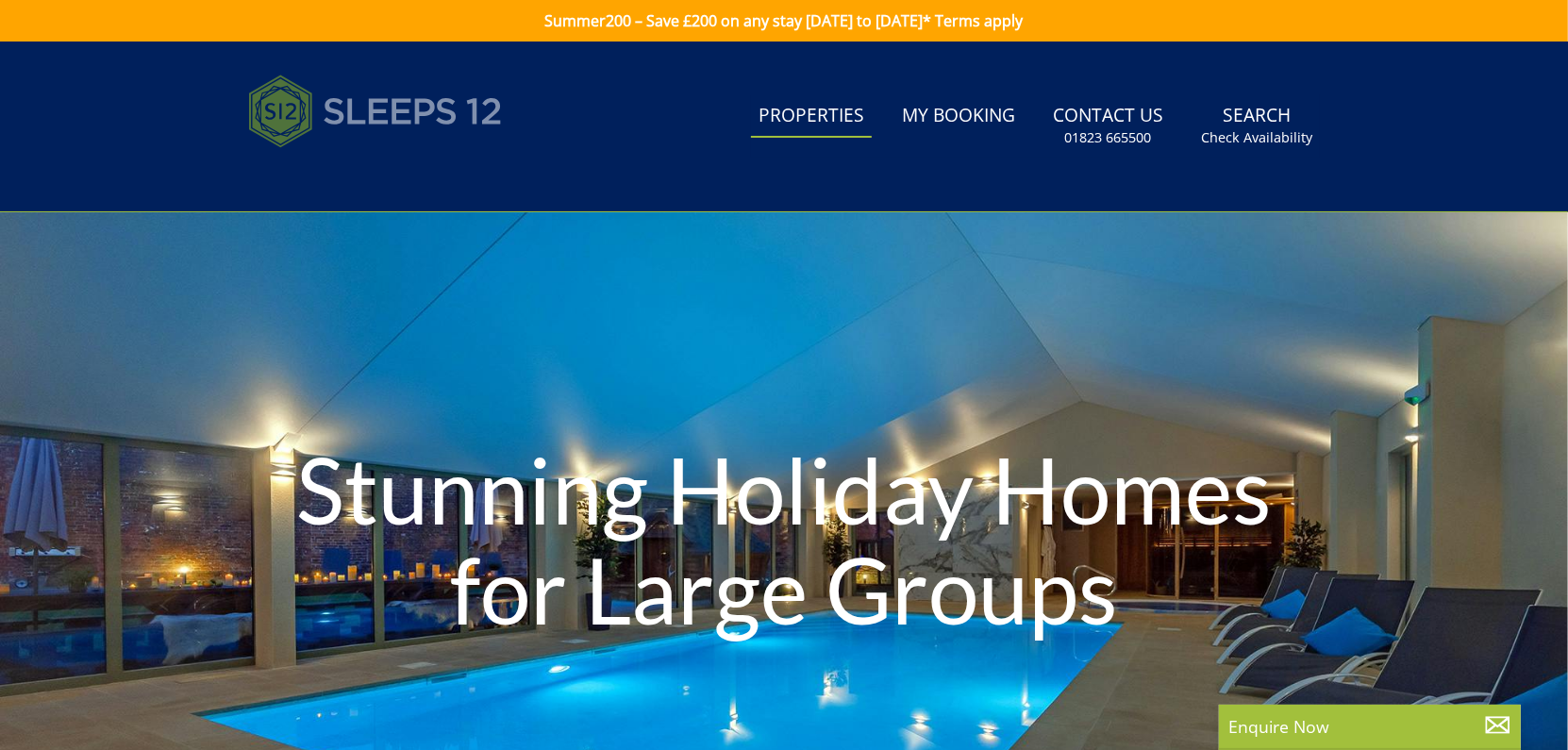 click at bounding box center [375, 111] 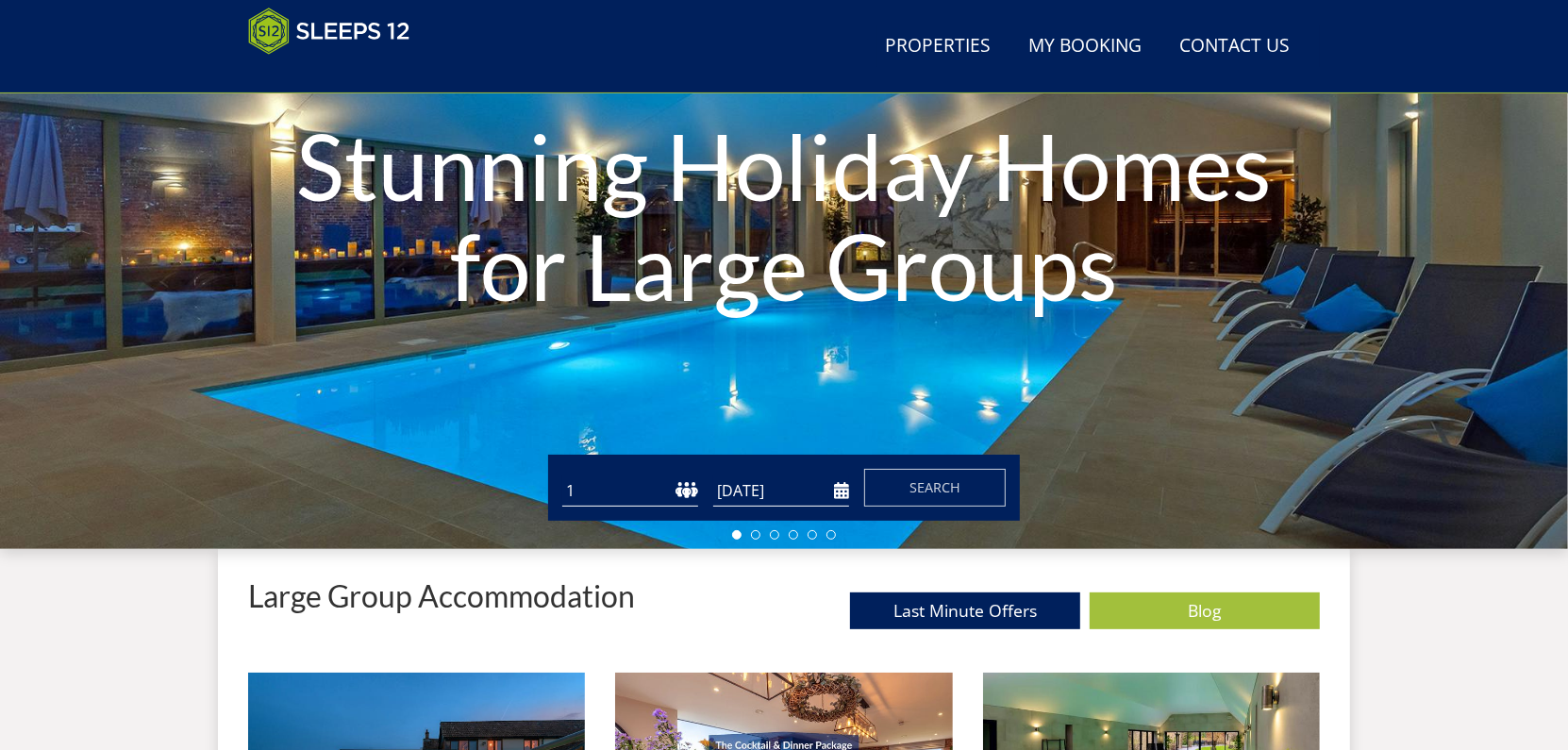 scroll, scrollTop: 492, scrollLeft: 0, axis: vertical 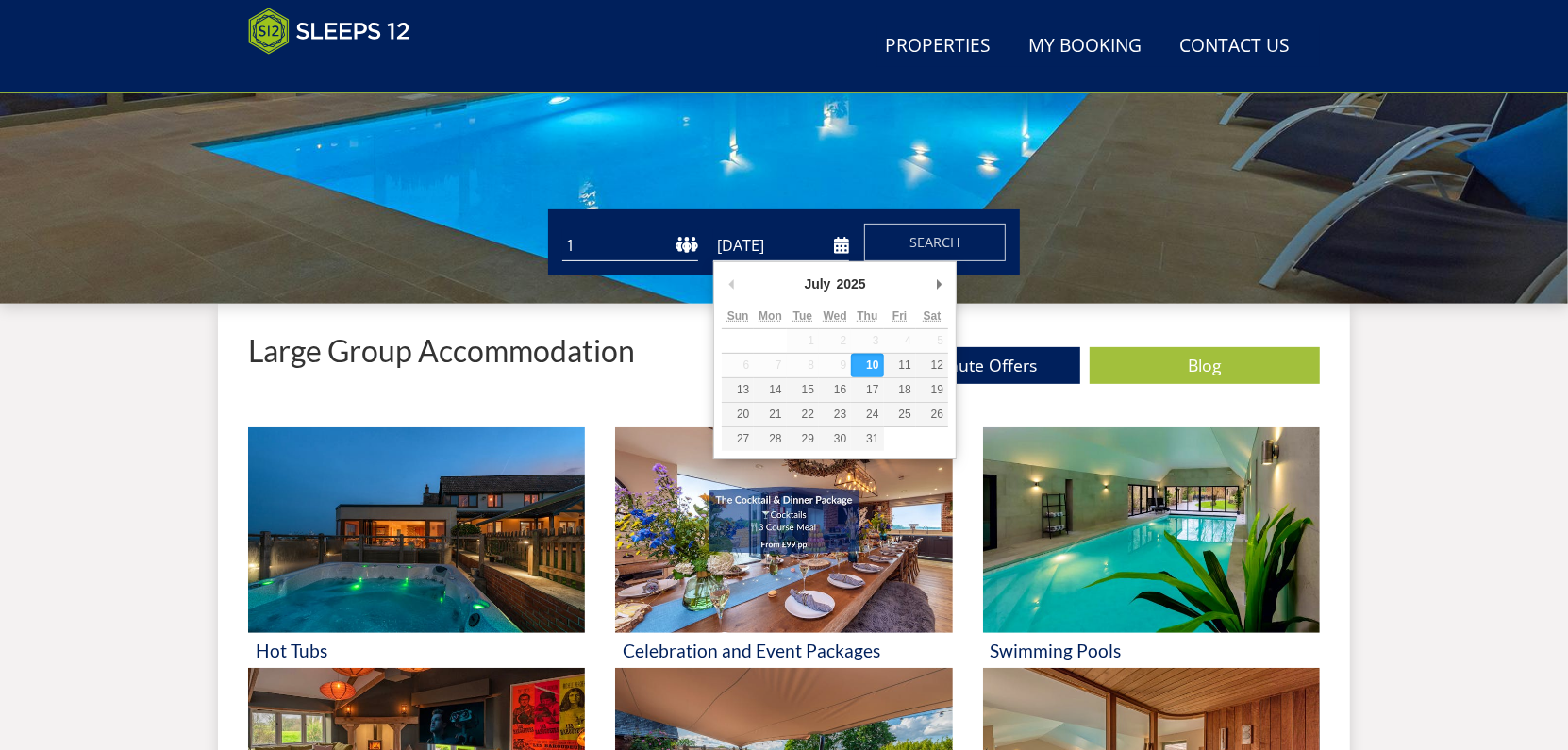 click on "[DATE]" at bounding box center (781, 245) 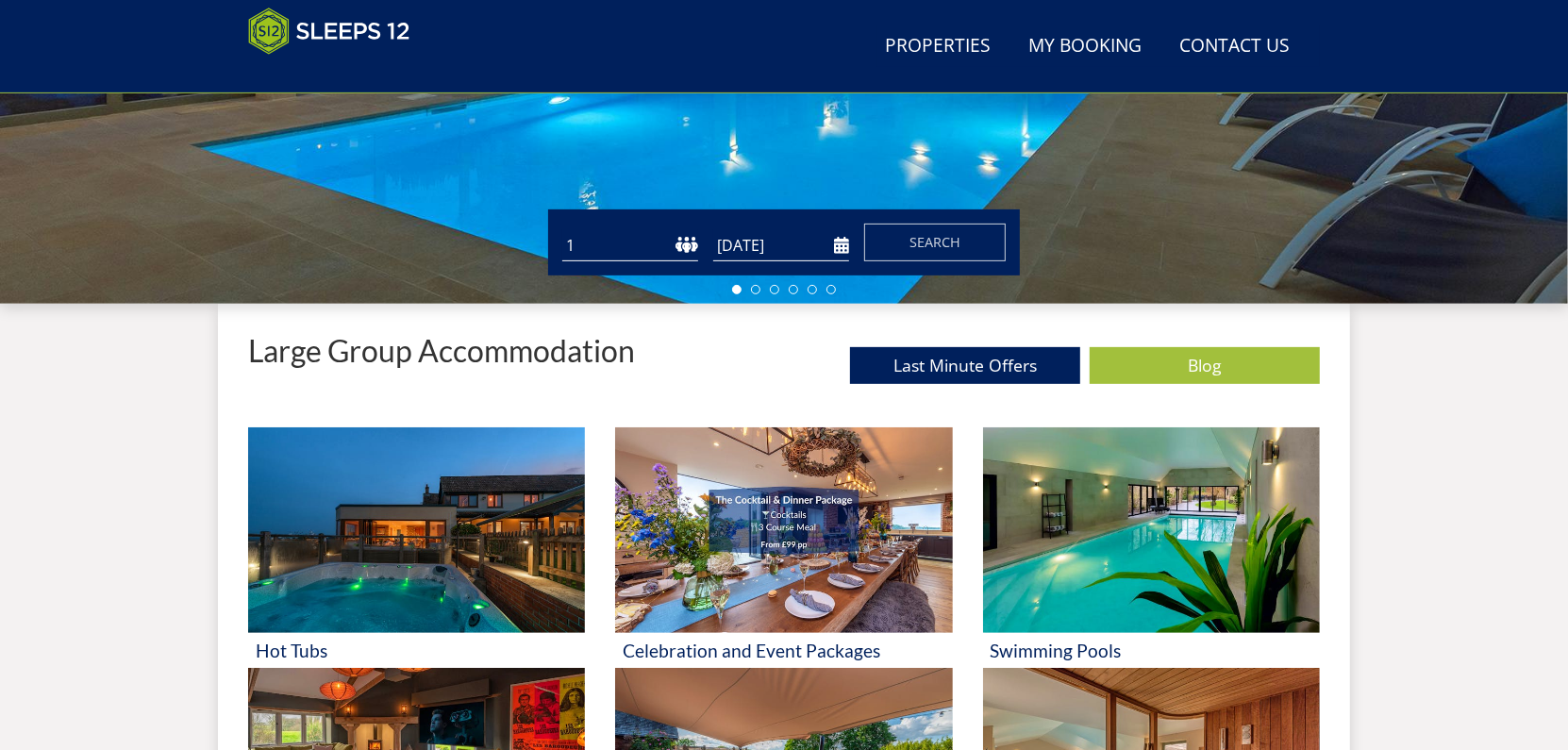 click on "[DATE]" at bounding box center (781, 245) 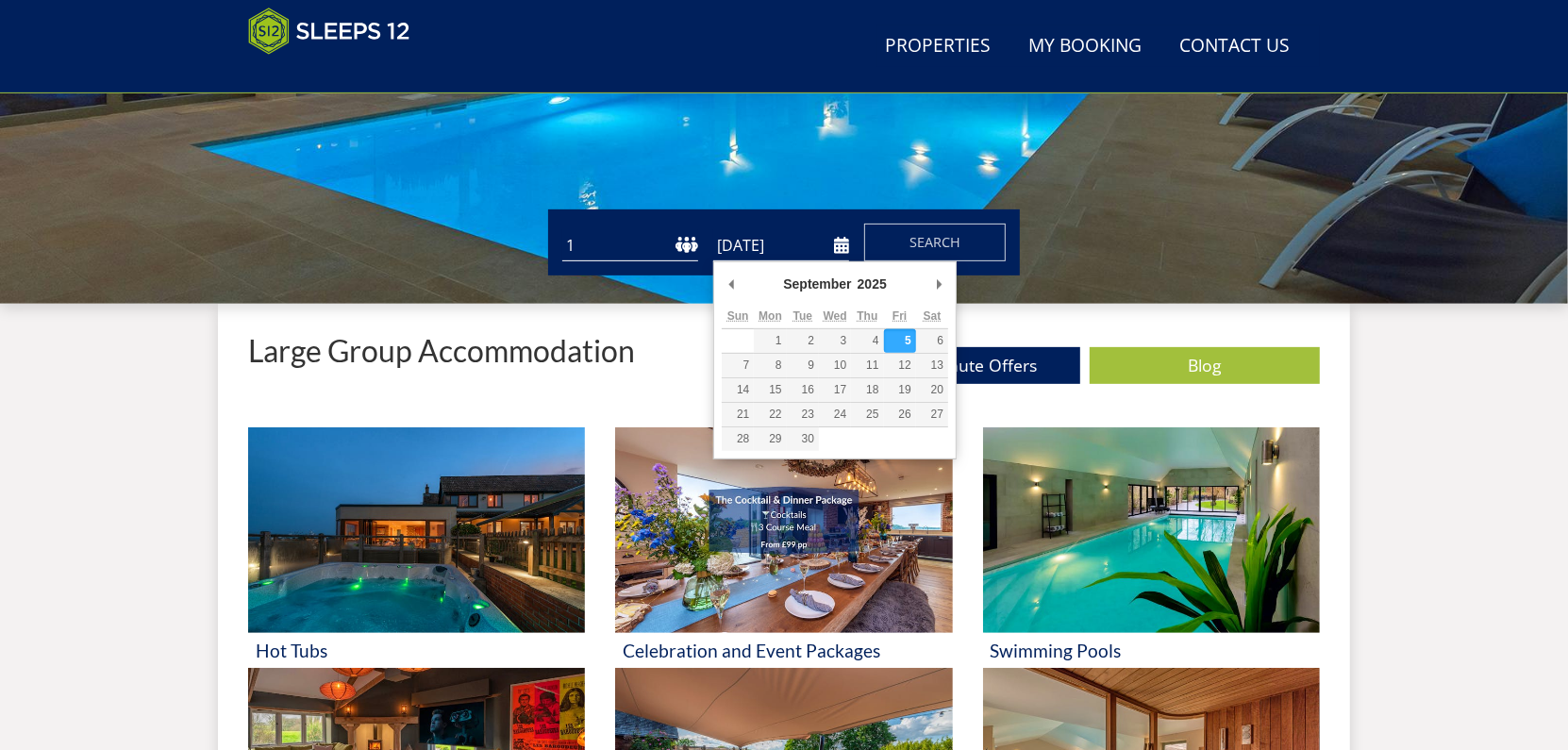 click on "Thu" at bounding box center (867, 317) 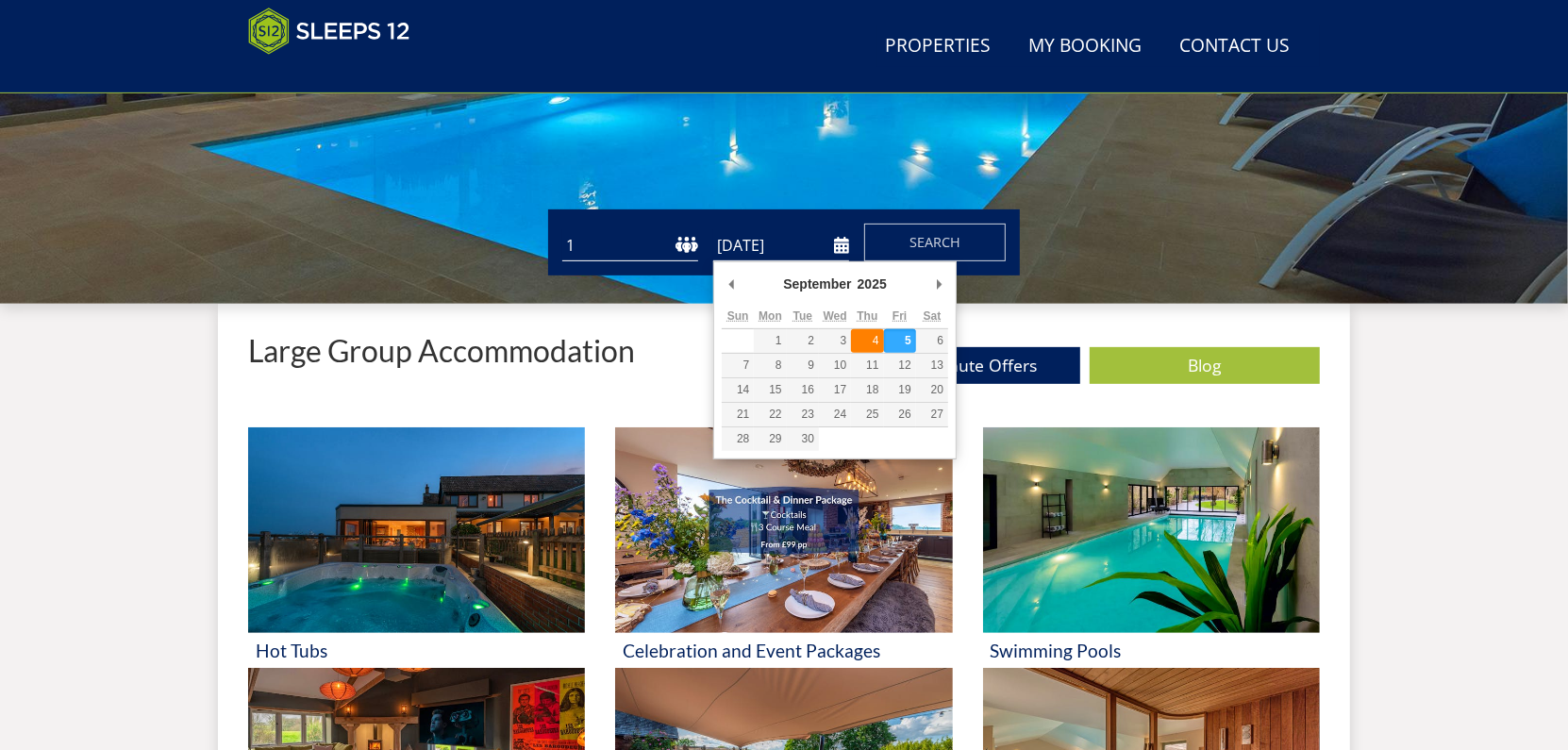 type on "[DATE]" 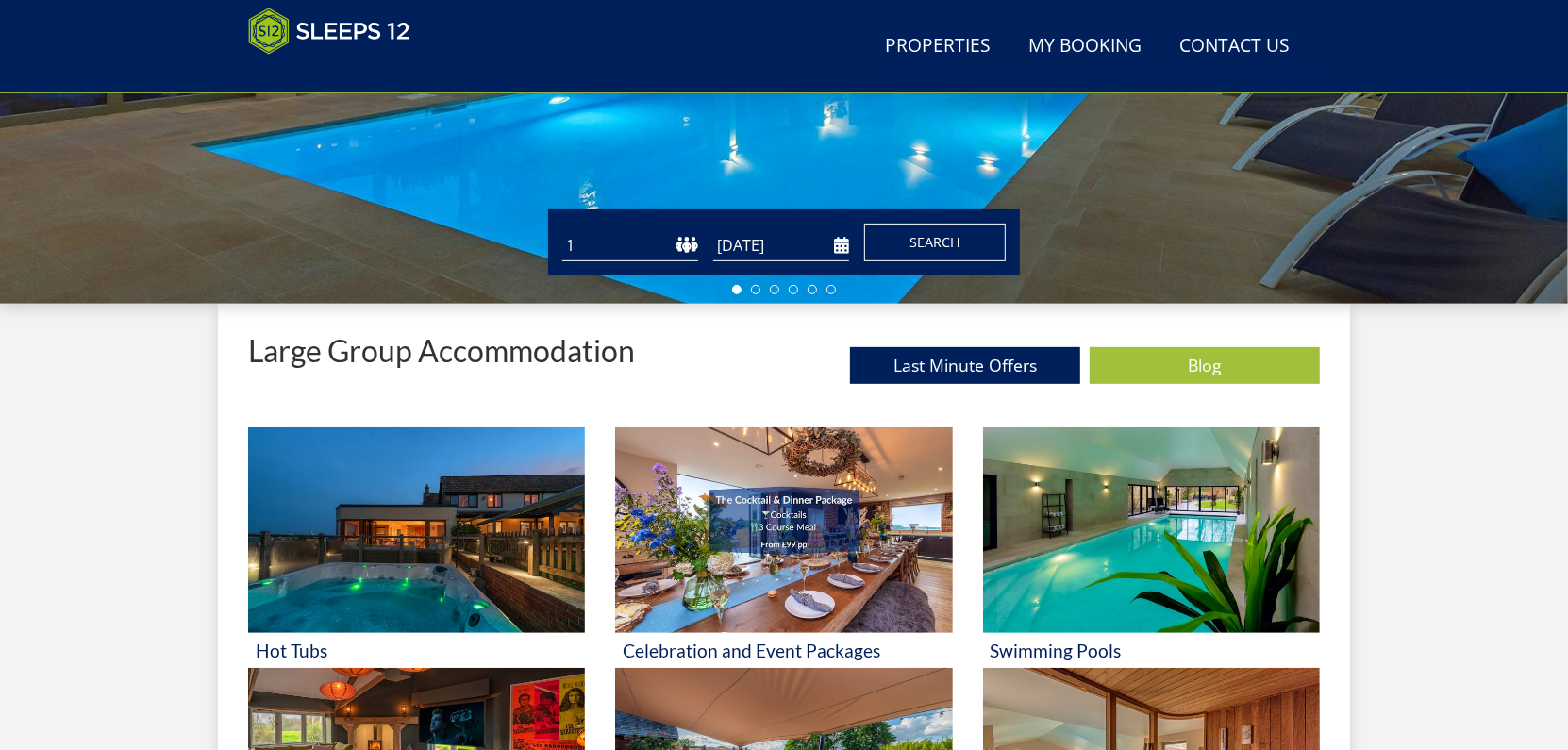 click on "Search" at bounding box center (935, 242) 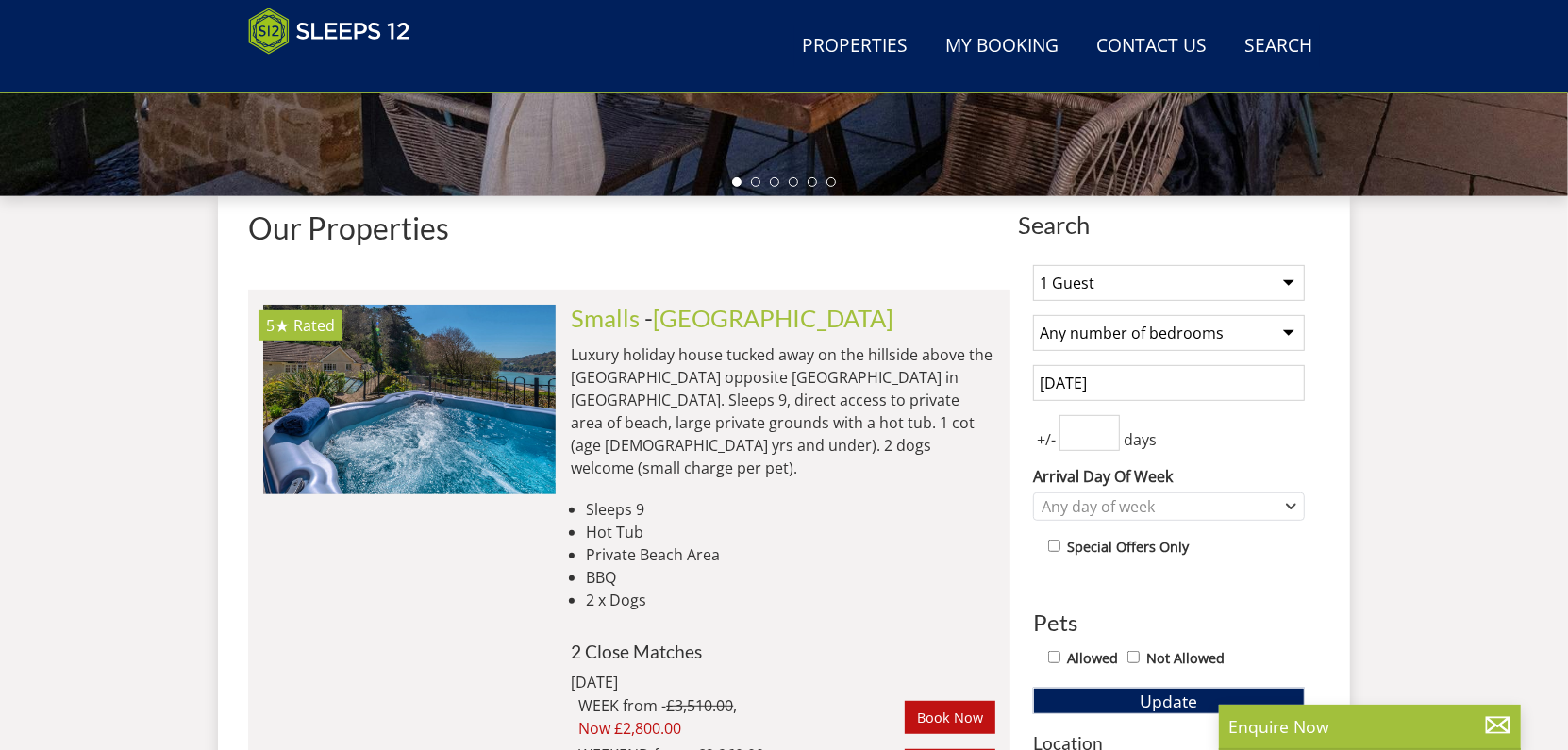 scroll, scrollTop: 564, scrollLeft: 0, axis: vertical 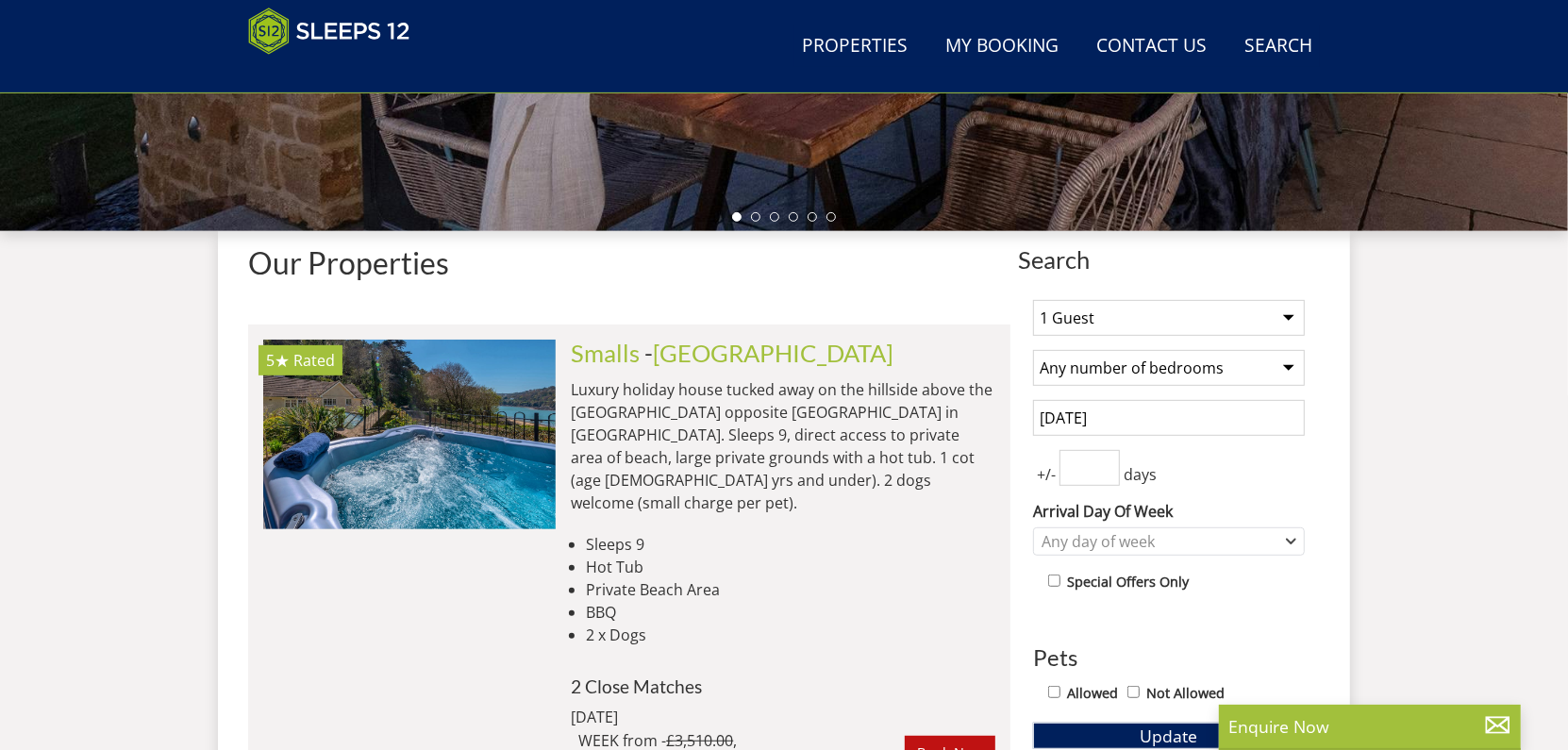 click on "1 Guest
2 Guests
3 Guests
4 Guests
5 Guests
6 Guests
7 Guests
8 Guests
9 Guests
10 Guests
11 Guests
12 Guests
13 Guests
14 Guests
15 Guests
16 Guests
17 Guests
18 Guests
19 Guests
20 Guests
21 Guests
22 Guests
23 Guests
24 Guests
25 Guests
26 Guests
27 Guests
28 Guests
29 Guests
30 Guests
31 Guests
32 Guests
33 Guests
34 Guests
35 Guests
36 Guests
37 Guests
38 Guests
39 Guests
40 Guests
41 Guests
42 Guests
43 Guests
44 Guests
45 Guests
46 Guests
47 Guests
48 Guests
49 Guests
50 Guests
51 Guests
52 Guests
53 Guests
54 Guests
55 Guests
56 Guests
57 Guests
58 Guests
59 Guests
60 Guests
61 Guests
62 Guests
63 Guests
64 Guests
65 Guests
66 Guests
67 Guests
68 Guests
69 Guests
70 Guests
71 Guests
72 Guests
73 Guests
74 Guests
75 Guests
76 Guests
77 Guests
78 Guests
79 Guests
80 Guests
81 Guests
82 Guests" at bounding box center (1169, 755) 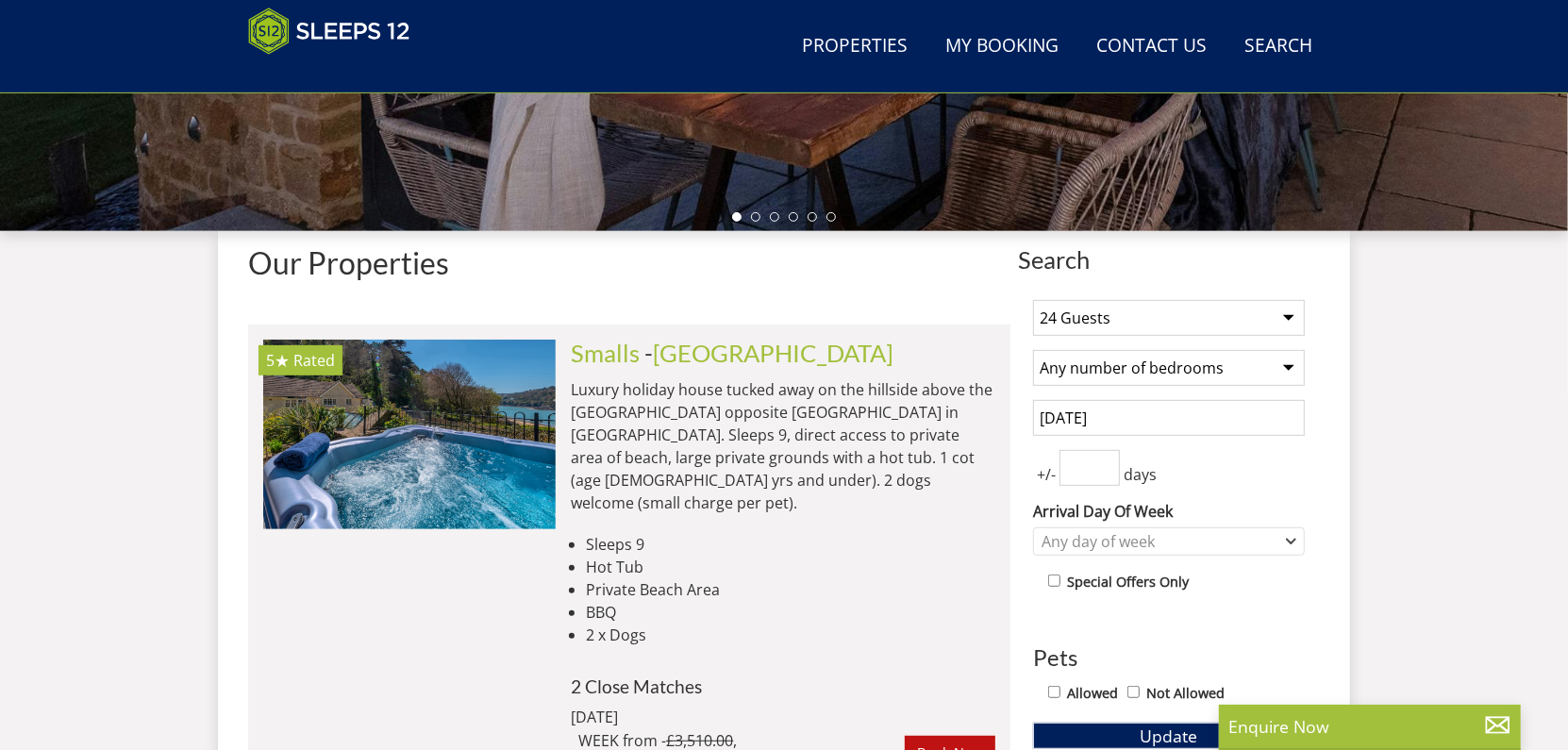 click on "1 Guest
2 Guests
3 Guests
4 Guests
5 Guests
6 Guests
7 Guests
8 Guests
9 Guests
10 Guests
11 Guests
12 Guests
13 Guests
14 Guests
15 Guests
16 Guests
17 Guests
18 Guests
19 Guests
20 Guests
21 Guests
22 Guests
23 Guests
24 Guests
25 Guests
26 Guests
27 Guests
28 Guests
29 Guests
30 Guests
31 Guests
32 Guests
33 Guests
34 Guests
35 Guests
36 Guests
37 Guests
38 Guests
39 Guests
40 Guests
41 Guests
42 Guests
43 Guests
44 Guests
45 Guests
46 Guests
47 Guests
48 Guests
49 Guests
50 Guests
51 Guests
52 Guests
53 Guests
54 Guests
55 Guests
56 Guests
57 Guests
58 Guests
59 Guests
60 Guests
61 Guests
62 Guests
63 Guests
64 Guests
65 Guests
66 Guests
67 Guests
68 Guests
69 Guests
70 Guests
71 Guests
72 Guests
73 Guests
74 Guests
75 Guests
76 Guests
77 Guests
78 Guests
79 Guests
80 Guests
81 Guests
82 Guests
83 Guests
84 Guests
85 Guests
86 Guests" at bounding box center (1169, 318) 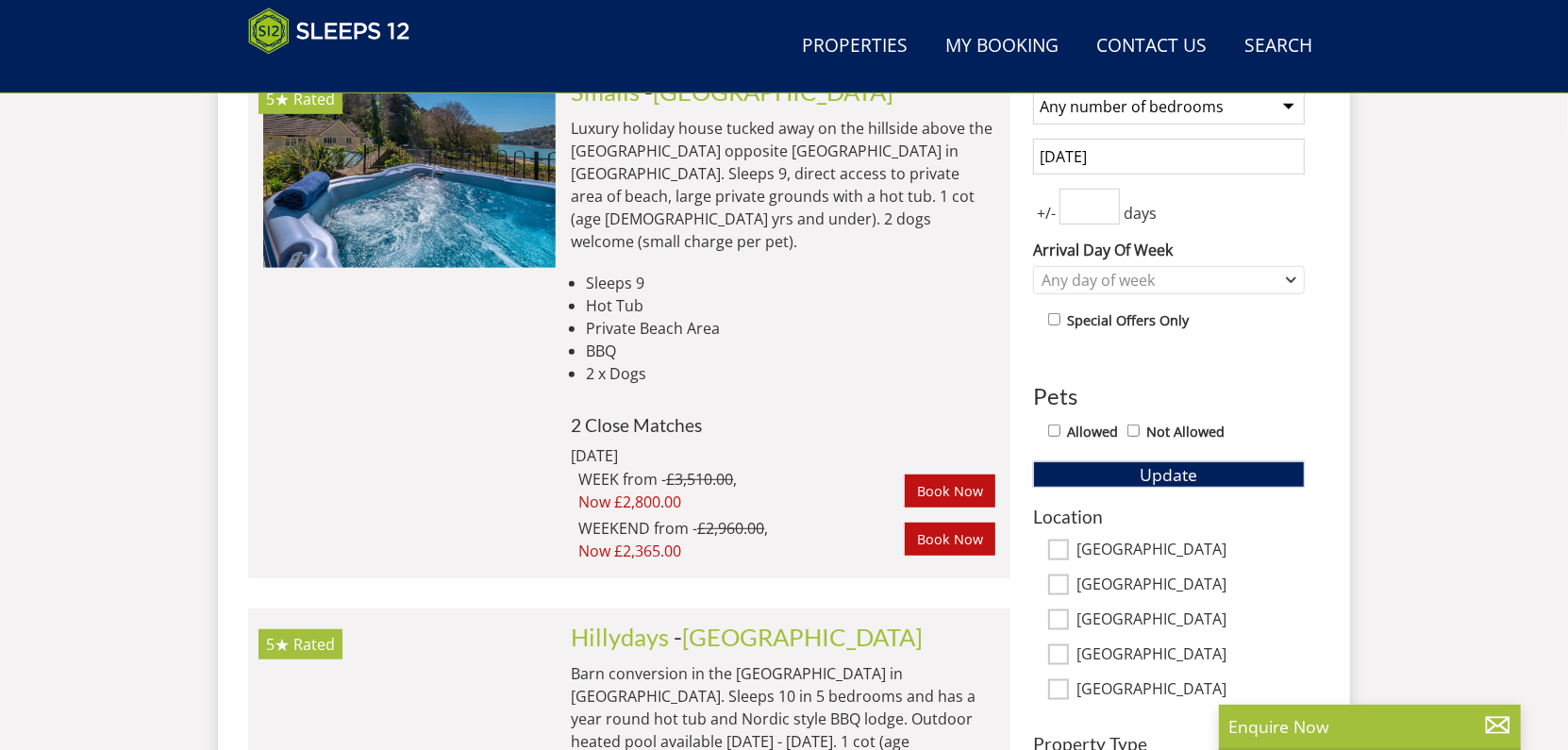 scroll, scrollTop: 847, scrollLeft: 0, axis: vertical 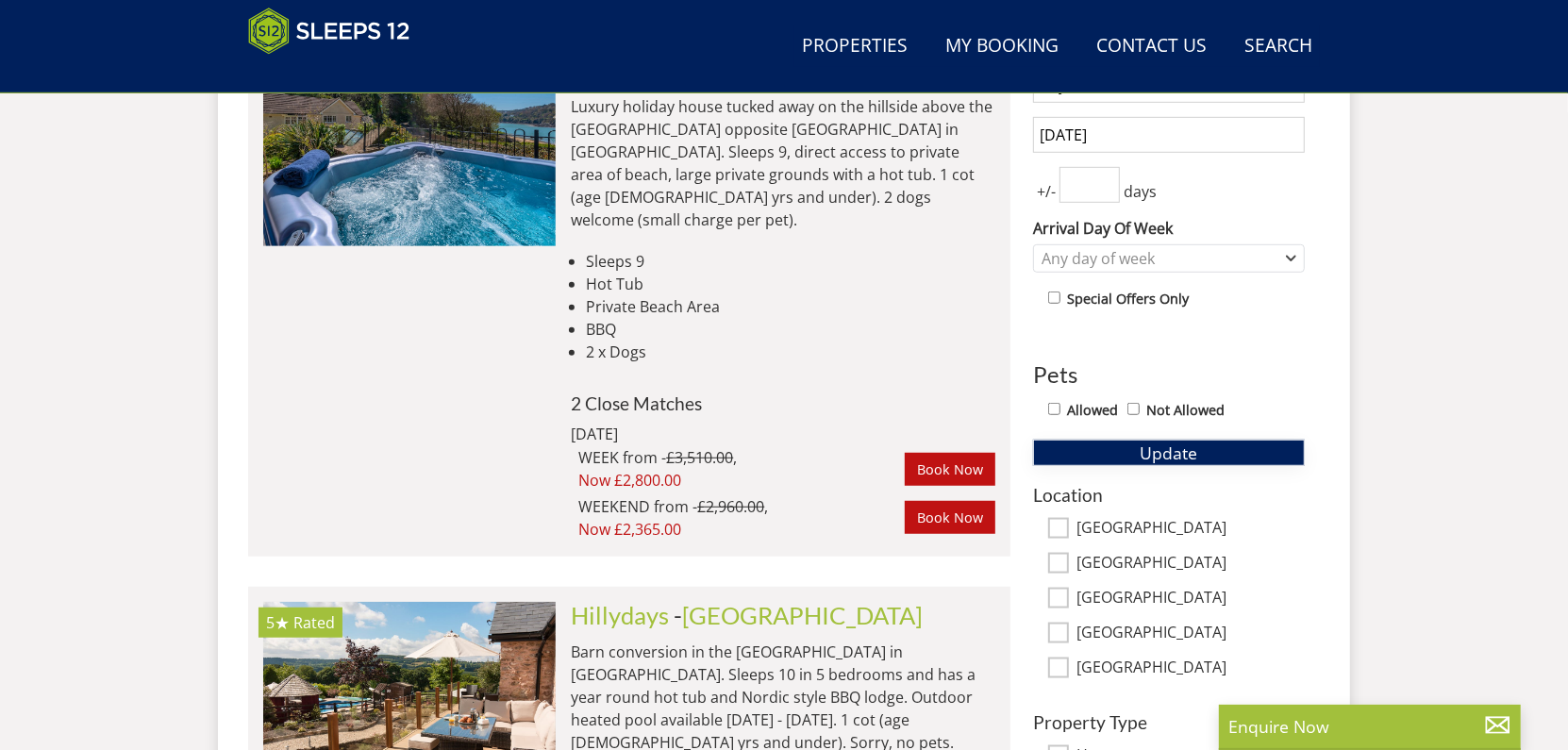 click on "Update" at bounding box center (1169, 453) 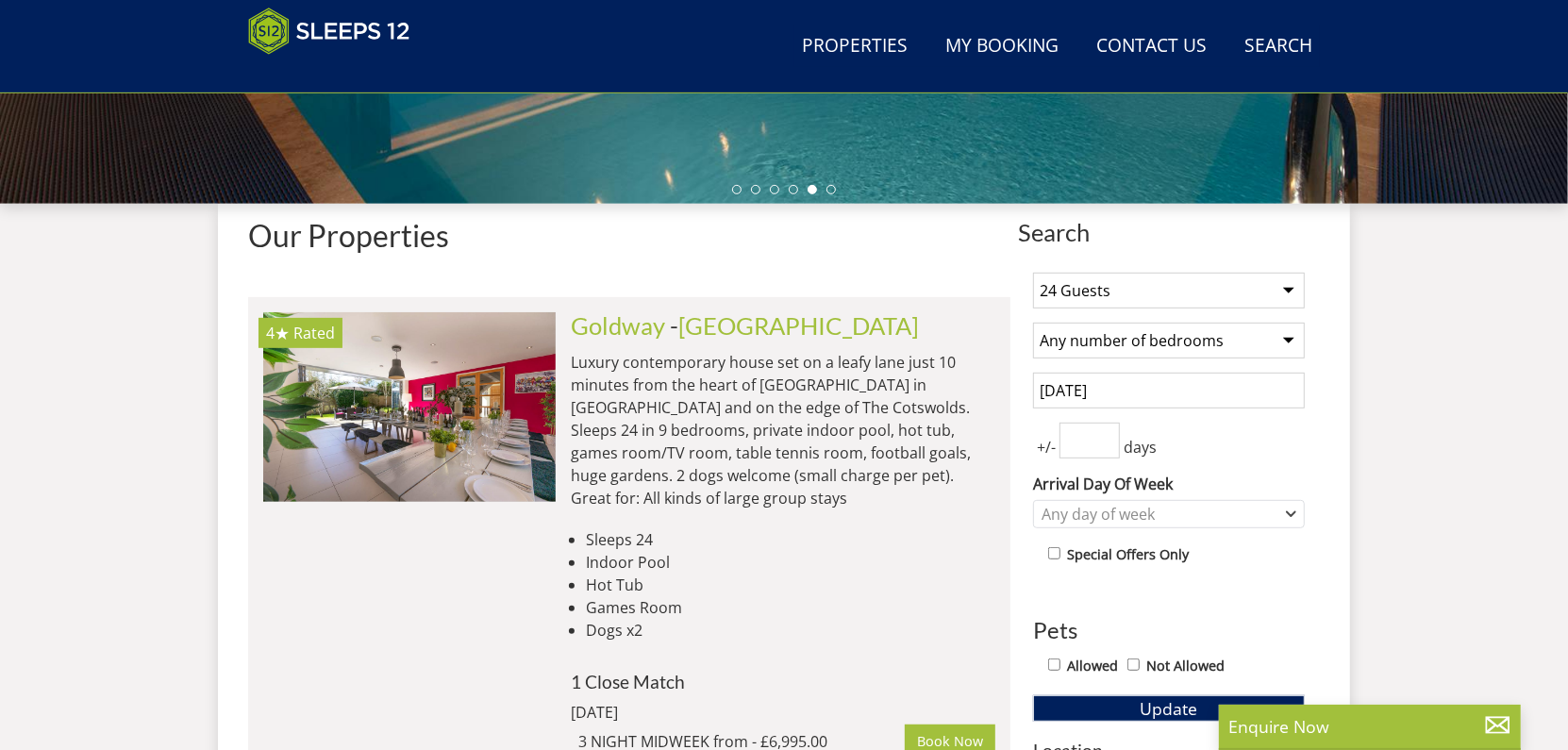 scroll, scrollTop: 564, scrollLeft: 0, axis: vertical 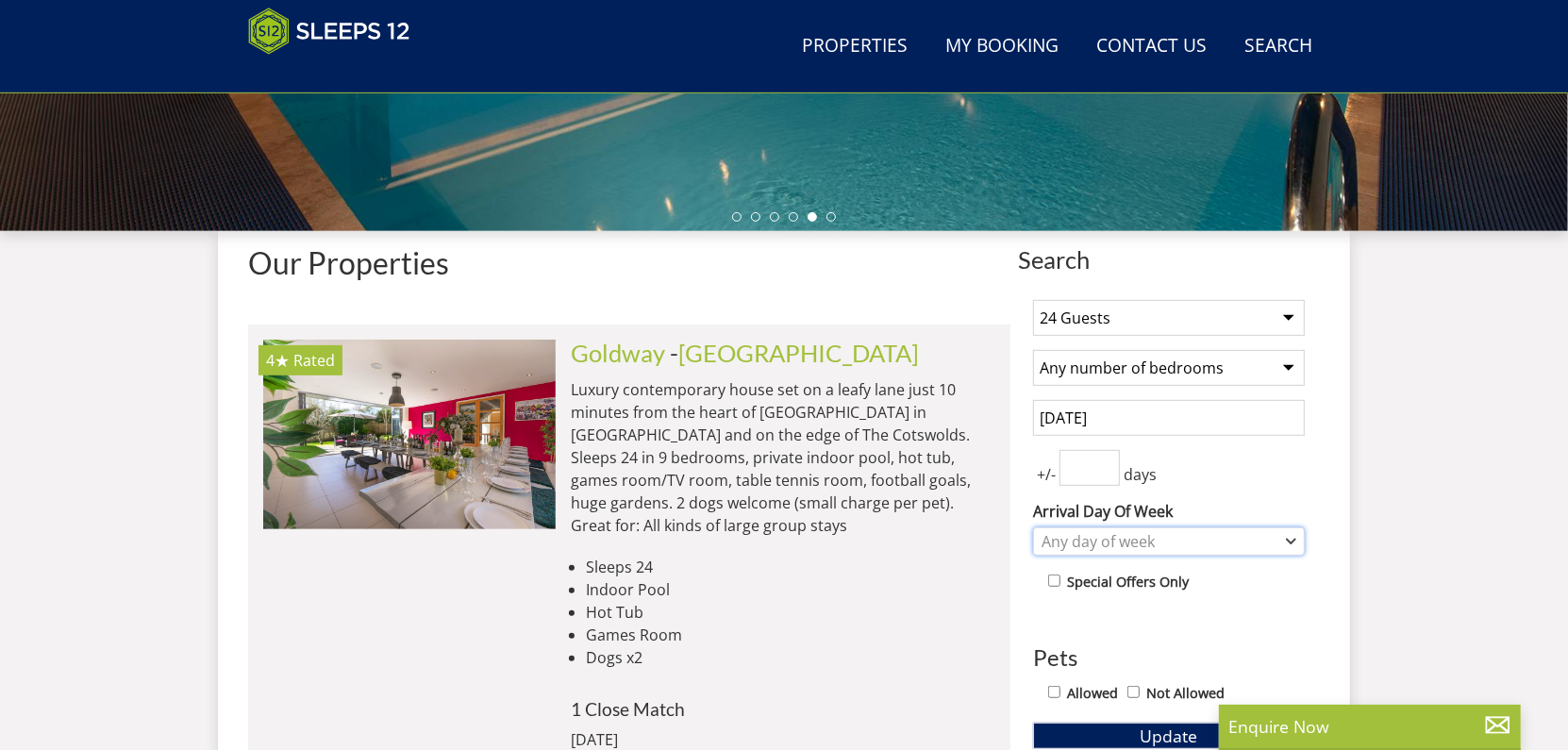 click on "Any day of week" at bounding box center [1159, 542] 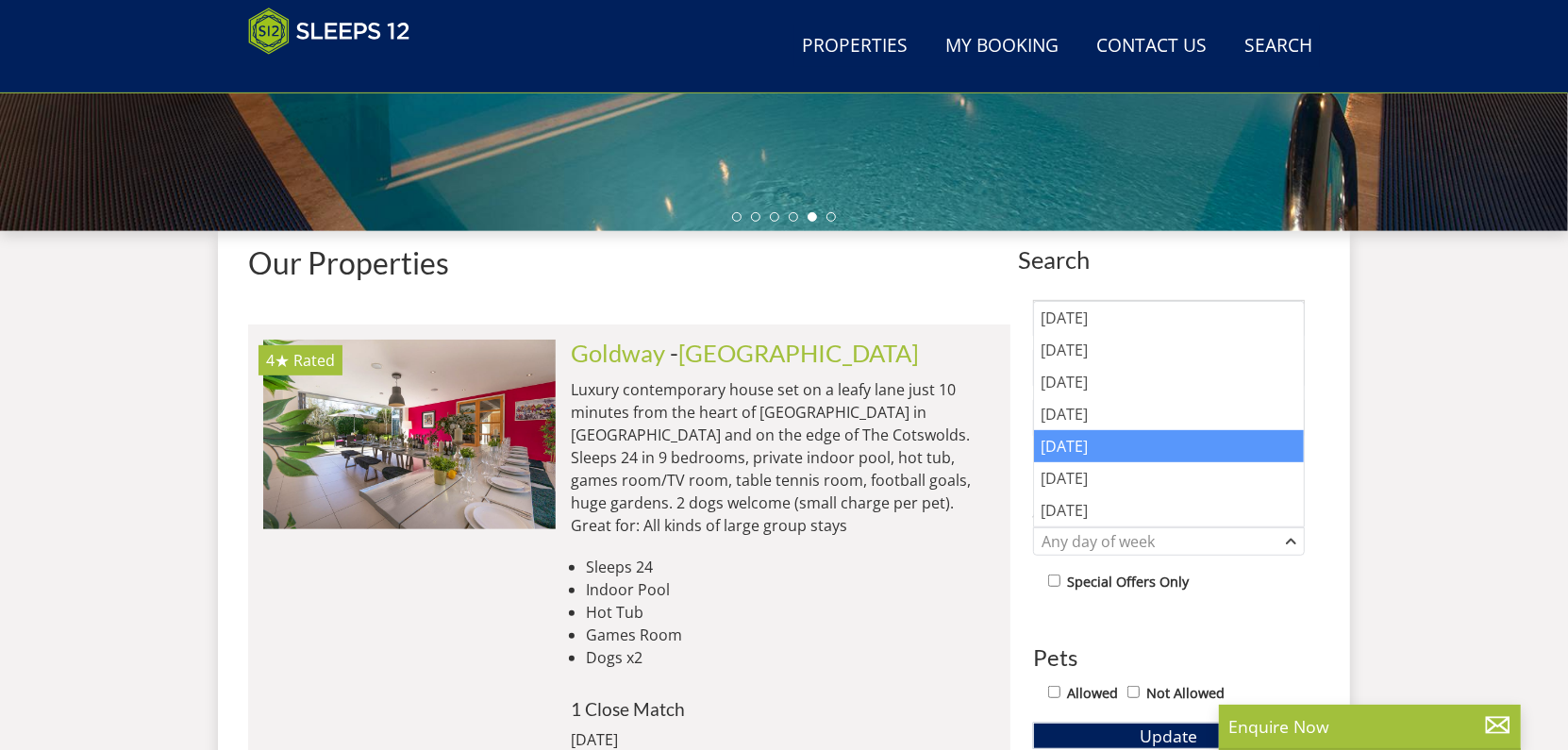 click on "[DATE]" at bounding box center [1169, 446] 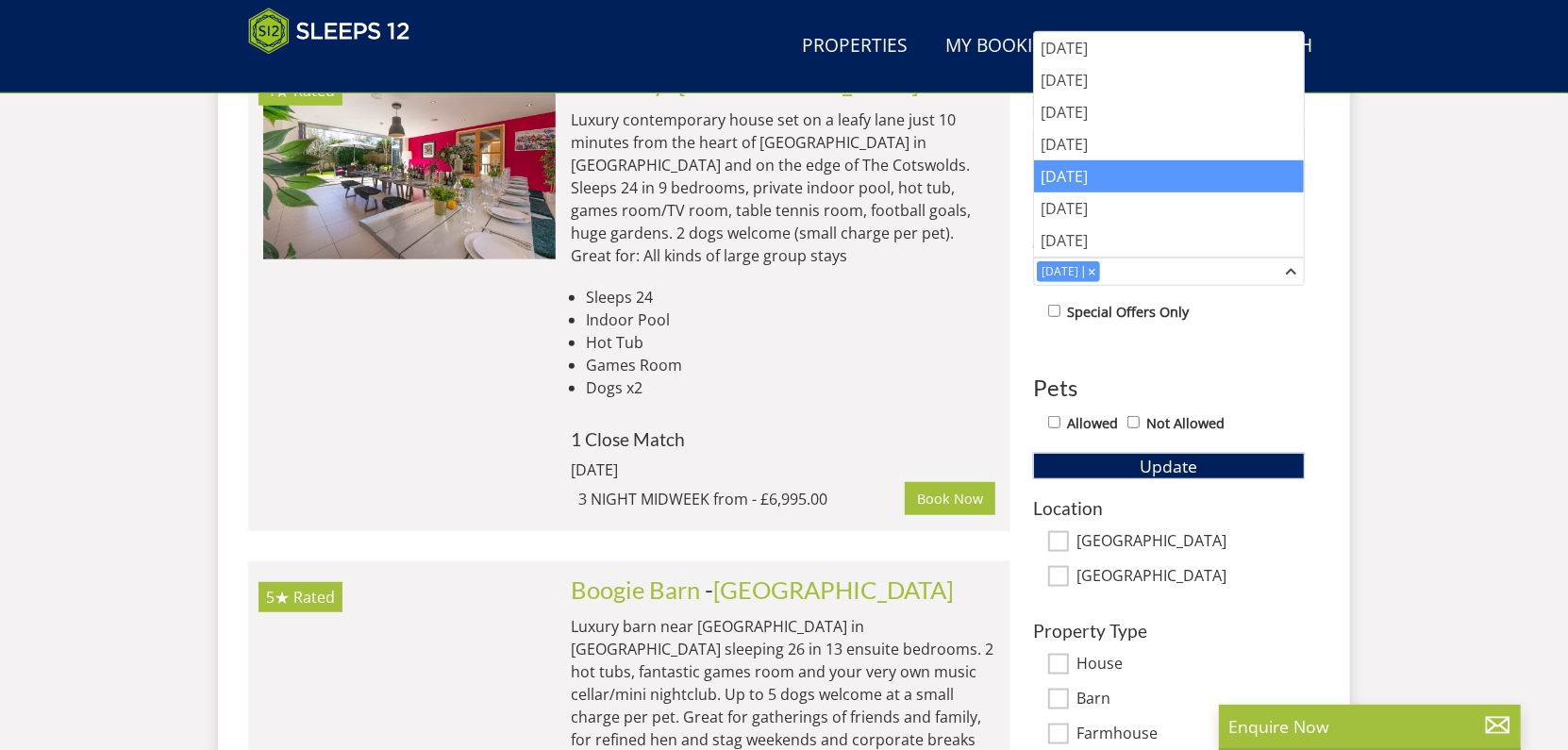 scroll, scrollTop: 847, scrollLeft: 0, axis: vertical 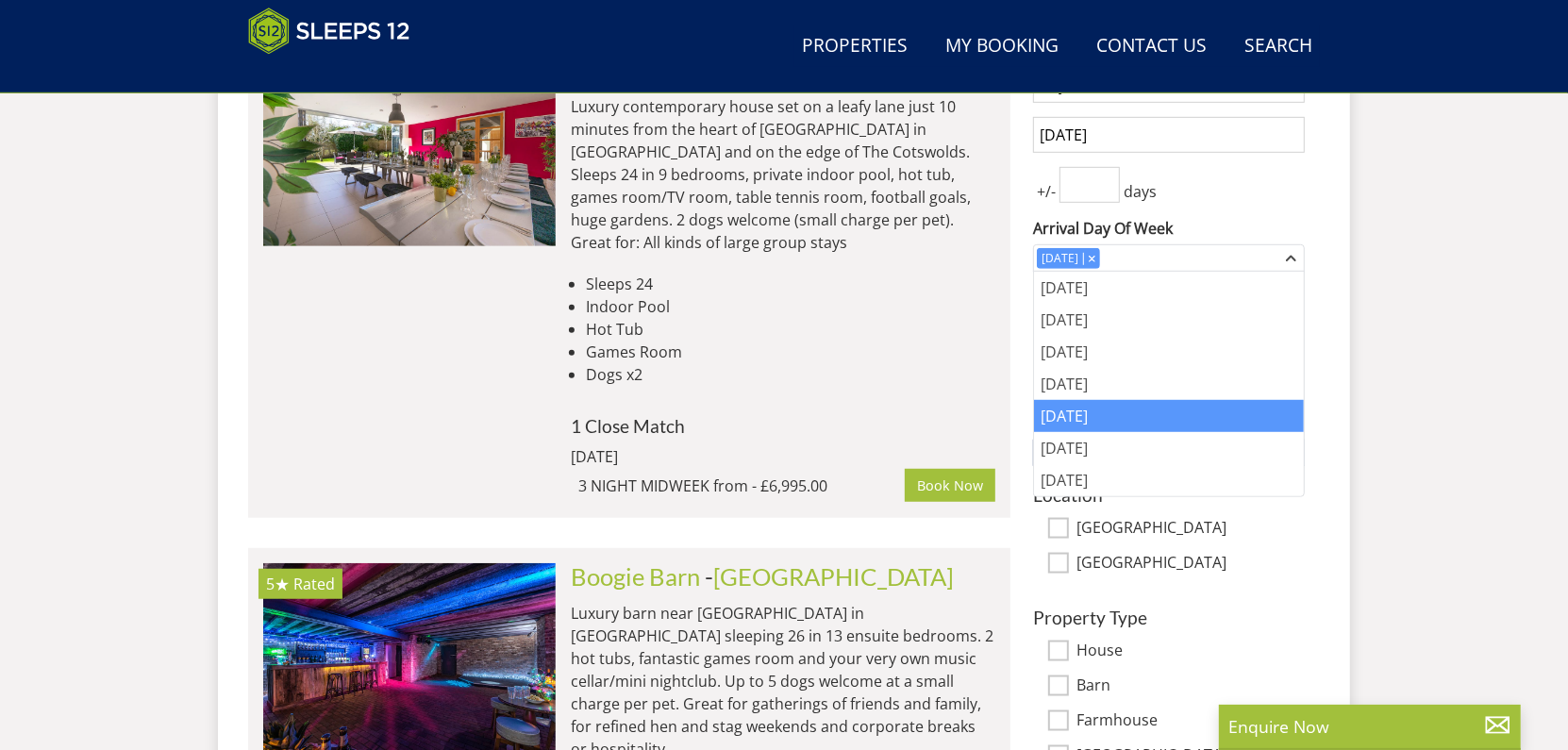 click on "Search
Menu
Properties
My Booking
Contact Us  [PHONE_NUMBER]
Search  Check Availability
Guests
1
2
3
4
5
6
7
8
9
10
11
12
13
14
15
16
17
18
19
20
21
22
23
24
25
26
27
28
29
30
31
32
Date
[DATE]
Search
Search
Search" at bounding box center [784, 187] 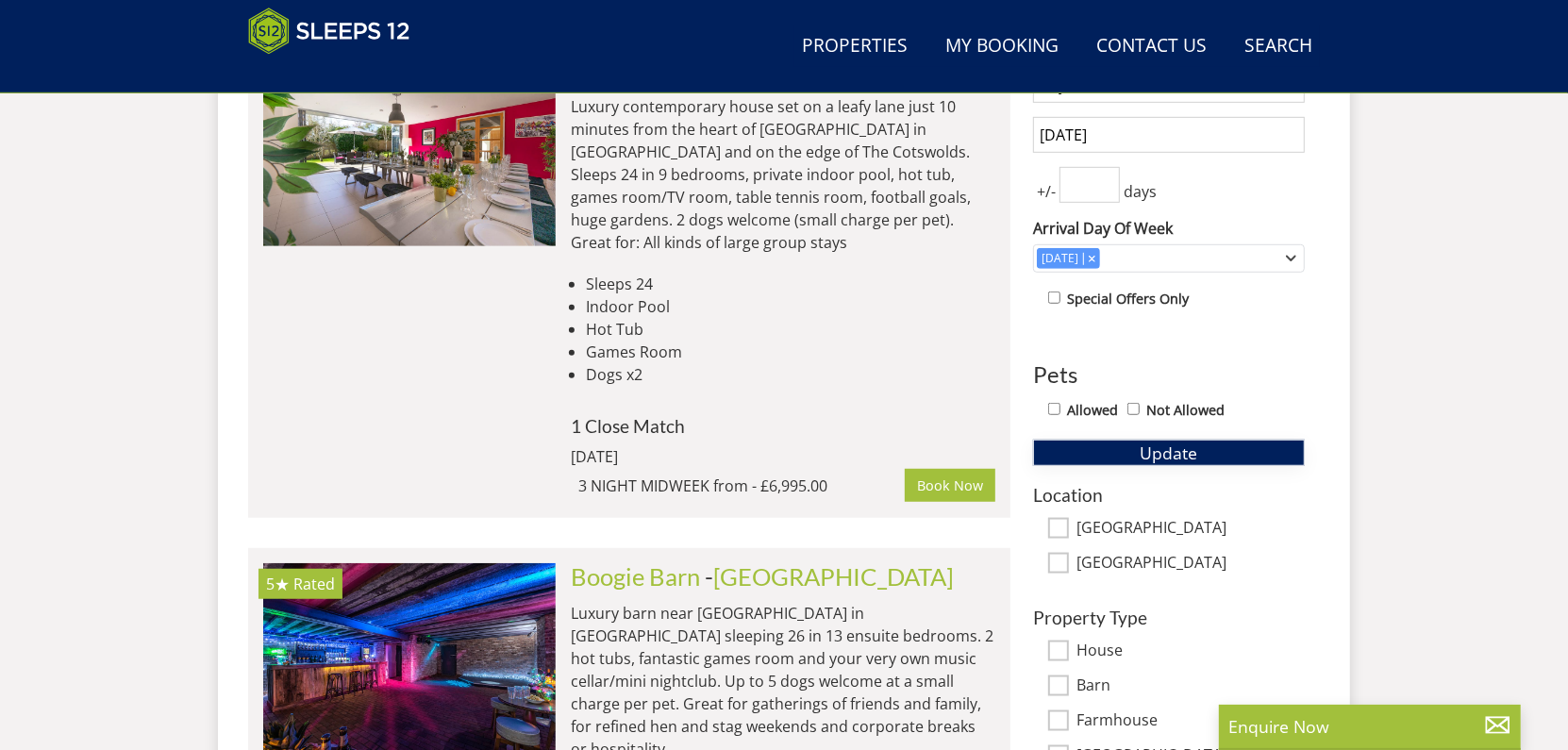 click on "Update" at bounding box center (1169, 453) 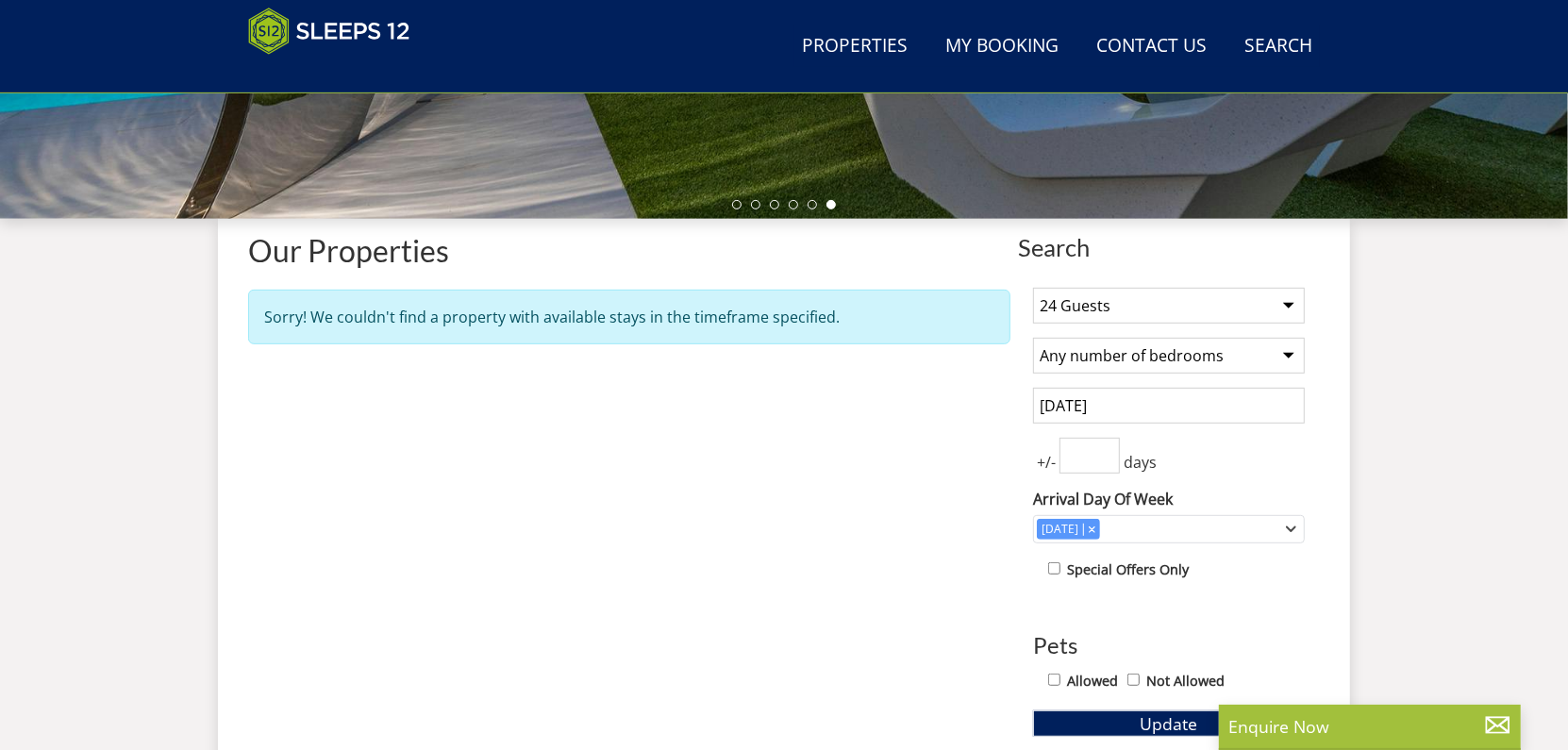 scroll, scrollTop: 564, scrollLeft: 0, axis: vertical 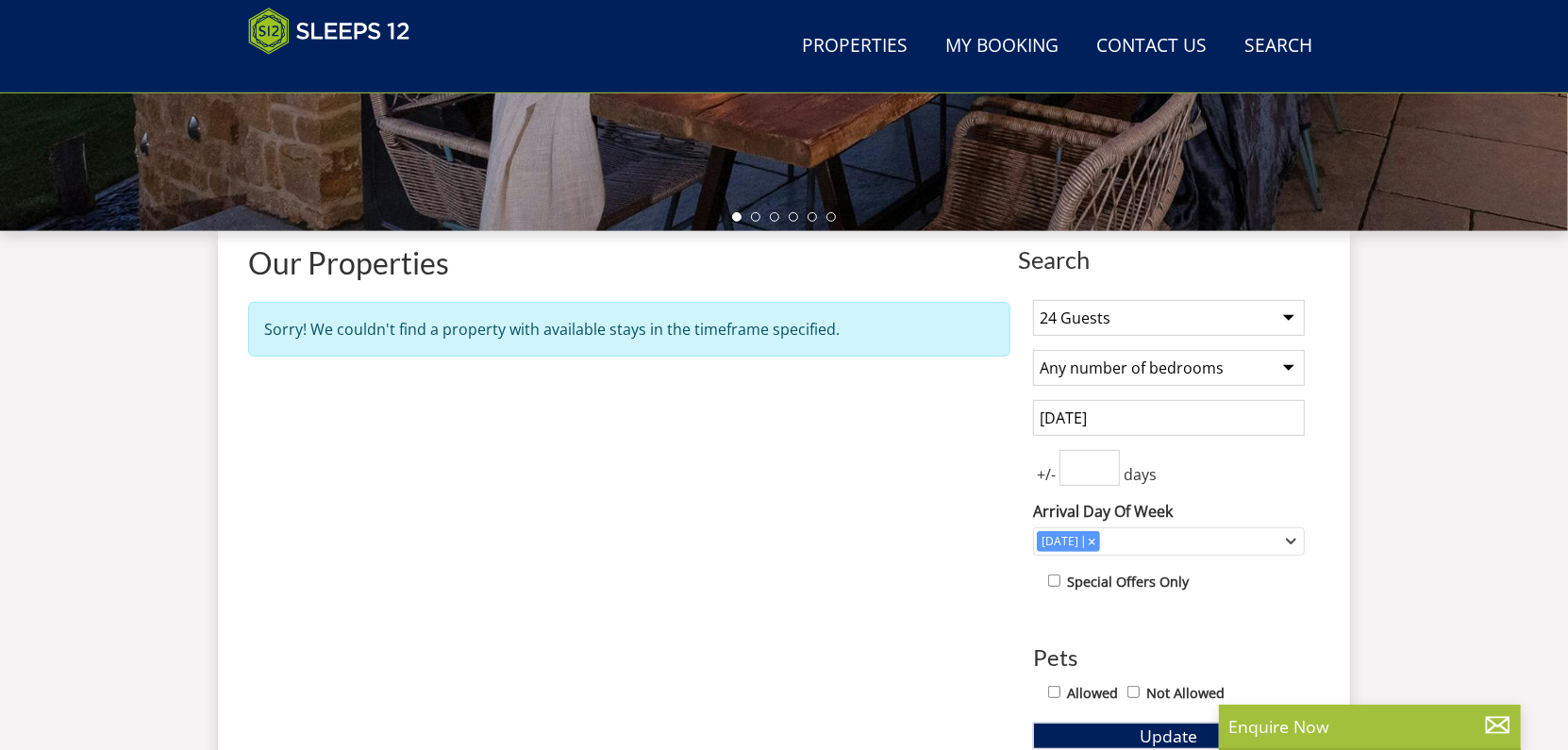 click on "1 Guest
2 Guests
3 Guests
4 Guests
5 Guests
6 Guests
7 Guests
8 Guests
9 Guests
10 Guests
11 Guests
12 Guests
13 Guests
14 Guests
15 Guests
16 Guests
17 Guests
18 Guests
19 Guests
20 Guests
21 Guests
22 Guests
23 Guests
24 Guests
25 Guests
26 Guests
27 Guests
28 Guests
29 Guests
30 Guests
31 Guests
32 Guests
33 Guests
34 Guests
35 Guests
36 Guests
37 Guests
38 Guests
39 Guests
40 Guests
41 Guests
42 Guests
43 Guests
44 Guests
45 Guests
46 Guests
47 Guests
48 Guests
49 Guests
50 Guests
51 Guests
52 Guests
53 Guests
54 Guests
55 Guests
56 Guests
57 Guests
58 Guests
59 Guests
60 Guests
61 Guests
62 Guests
63 Guests
64 Guests
65 Guests
66 Guests
67 Guests
68 Guests
69 Guests
70 Guests
71 Guests
72 Guests
73 Guests
74 Guests
75 Guests
76 Guests
77 Guests
78 Guests
79 Guests
80 Guests
81 Guests
82 Guests
83 Guests
84 Guests
85 Guests
86 Guests" at bounding box center (1169, 318) 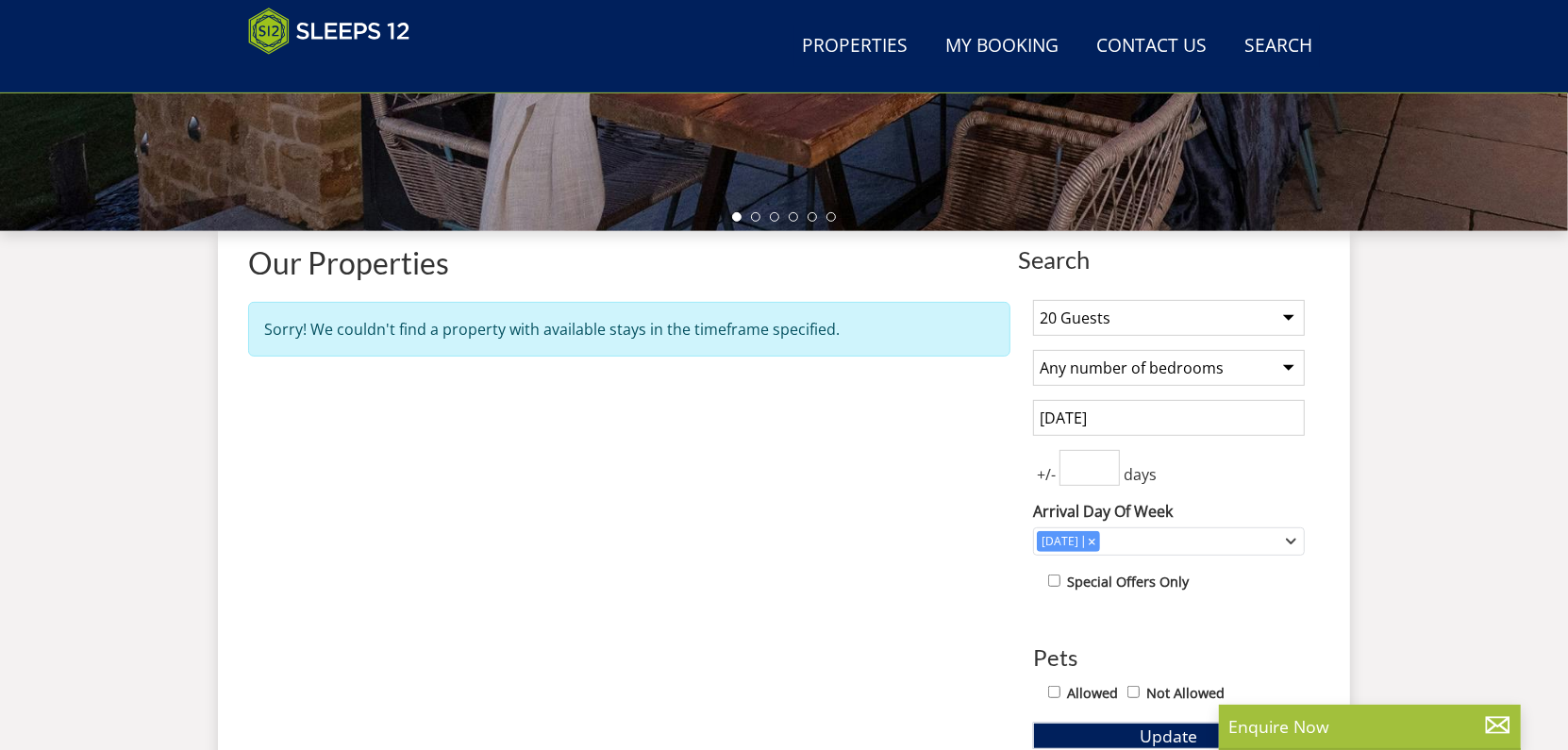 click on "1 Guest
2 Guests
3 Guests
4 Guests
5 Guests
6 Guests
7 Guests
8 Guests
9 Guests
10 Guests
11 Guests
12 Guests
13 Guests
14 Guests
15 Guests
16 Guests
17 Guests
18 Guests
19 Guests
20 Guests
21 Guests
22 Guests
23 Guests
24 Guests
25 Guests
26 Guests
27 Guests
28 Guests
29 Guests
30 Guests
31 Guests
32 Guests
33 Guests
34 Guests
35 Guests
36 Guests
37 Guests
38 Guests
39 Guests
40 Guests
41 Guests
42 Guests
43 Guests
44 Guests
45 Guests
46 Guests
47 Guests
48 Guests
49 Guests
50 Guests
51 Guests
52 Guests
53 Guests
54 Guests
55 Guests
56 Guests
57 Guests
58 Guests
59 Guests
60 Guests
61 Guests
62 Guests
63 Guests
64 Guests
65 Guests
66 Guests
67 Guests
68 Guests
69 Guests
70 Guests
71 Guests
72 Guests
73 Guests
74 Guests
75 Guests
76 Guests
77 Guests
78 Guests
79 Guests
80 Guests
81 Guests
82 Guests
83 Guests
84 Guests
85 Guests
86 Guests" at bounding box center (1169, 318) 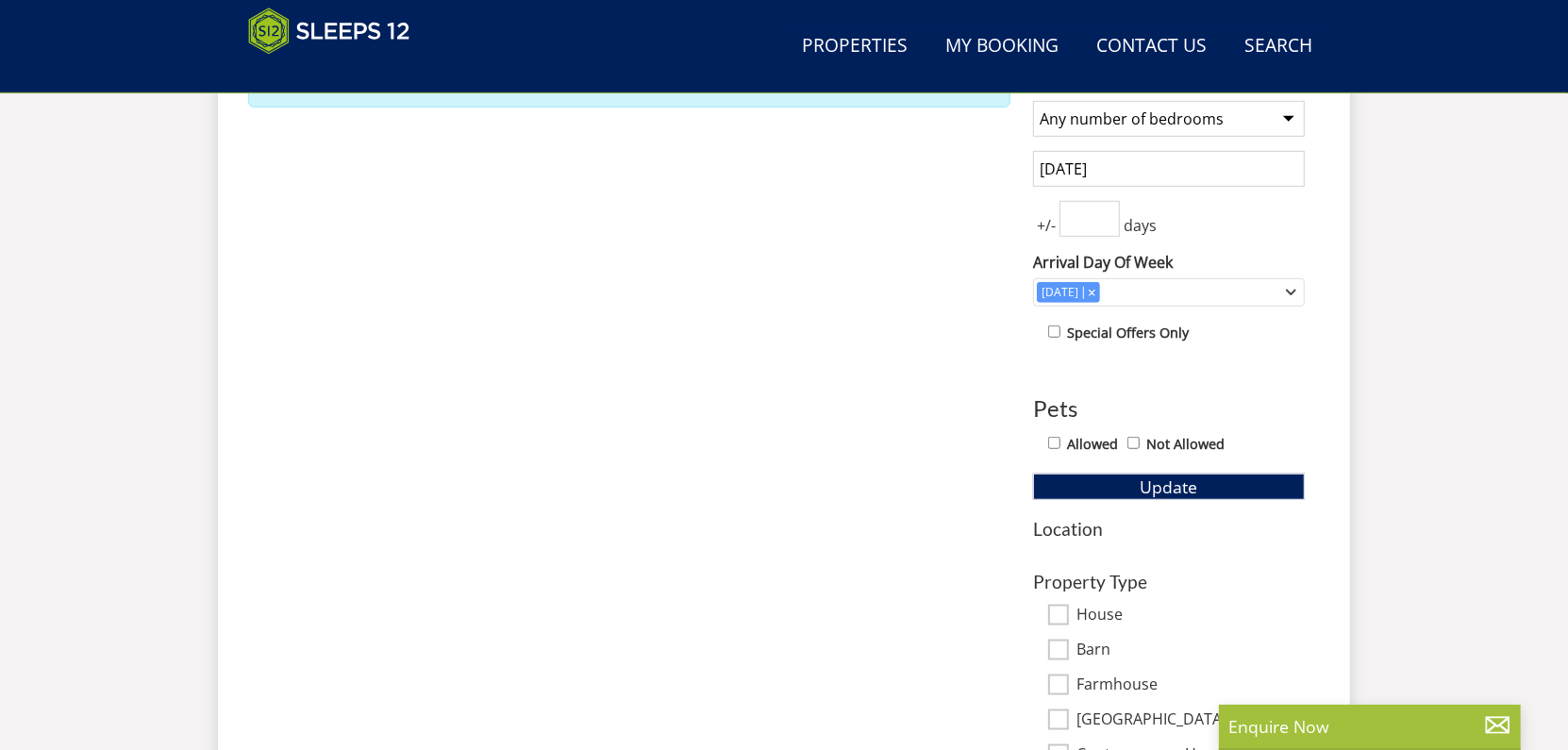 scroll, scrollTop: 847, scrollLeft: 0, axis: vertical 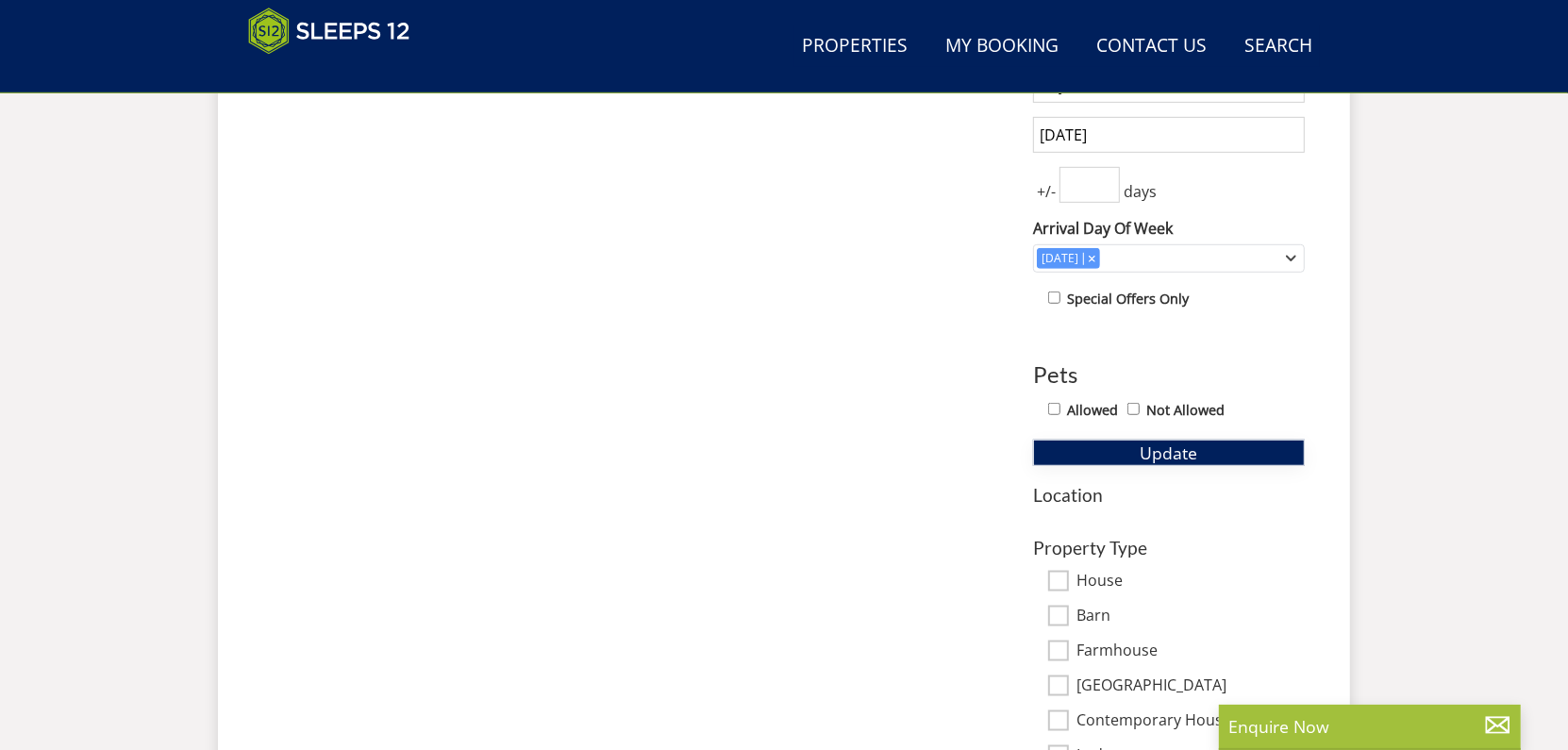 click on "Update" at bounding box center [1169, 453] 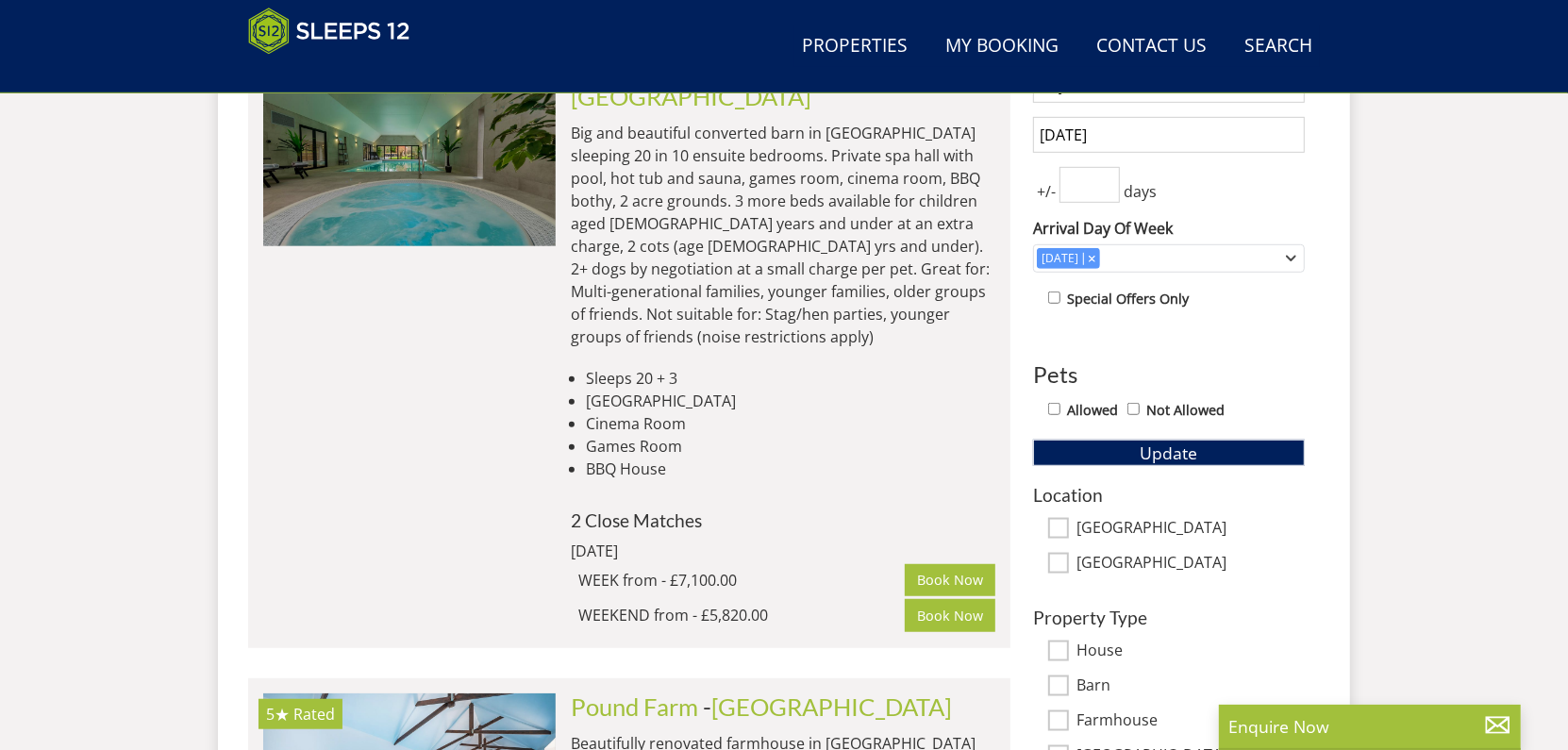scroll, scrollTop: 564, scrollLeft: 0, axis: vertical 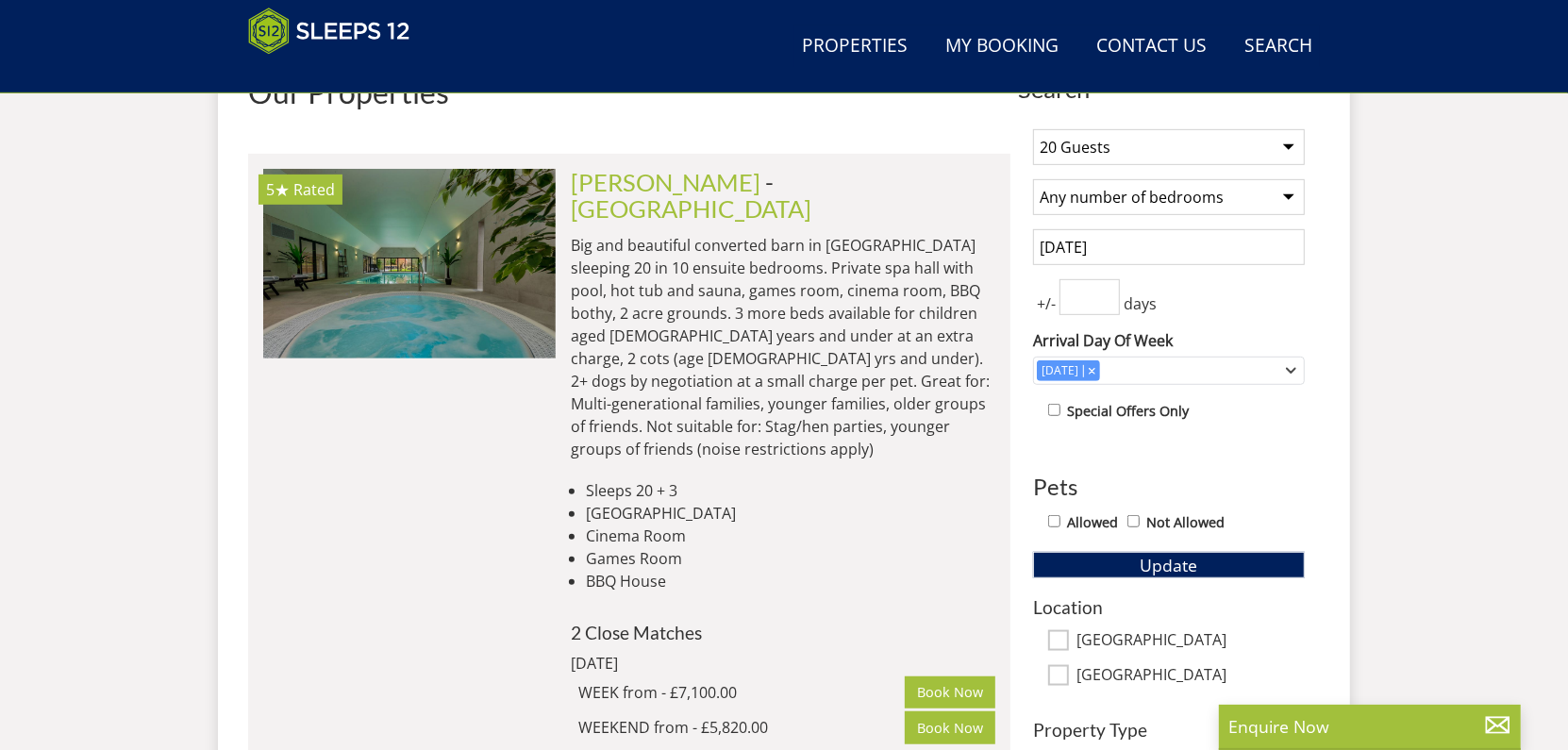 drag, startPoint x: 703, startPoint y: 673, endPoint x: 766, endPoint y: 672, distance: 63.00794 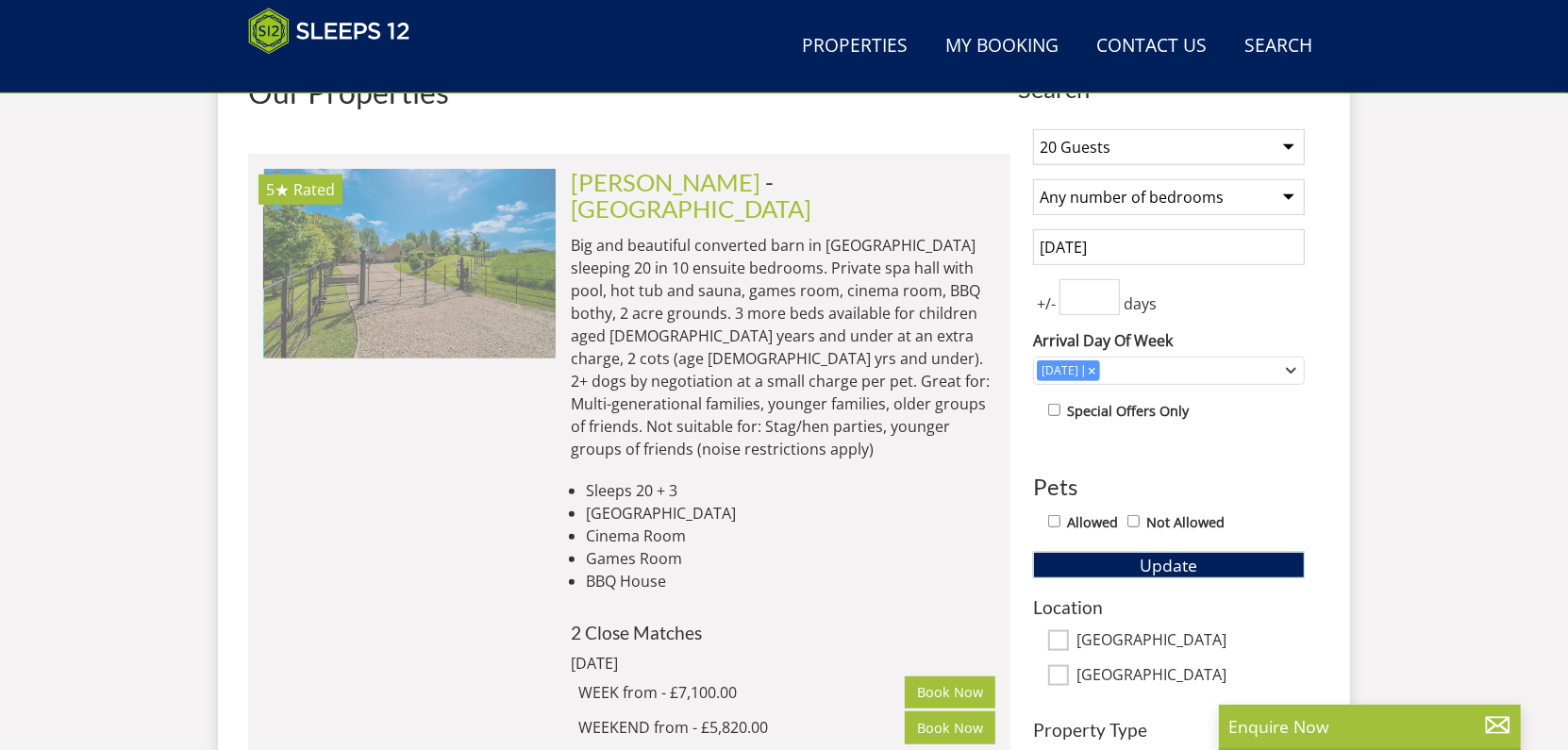scroll, scrollTop: 0, scrollLeft: 1757, axis: horizontal 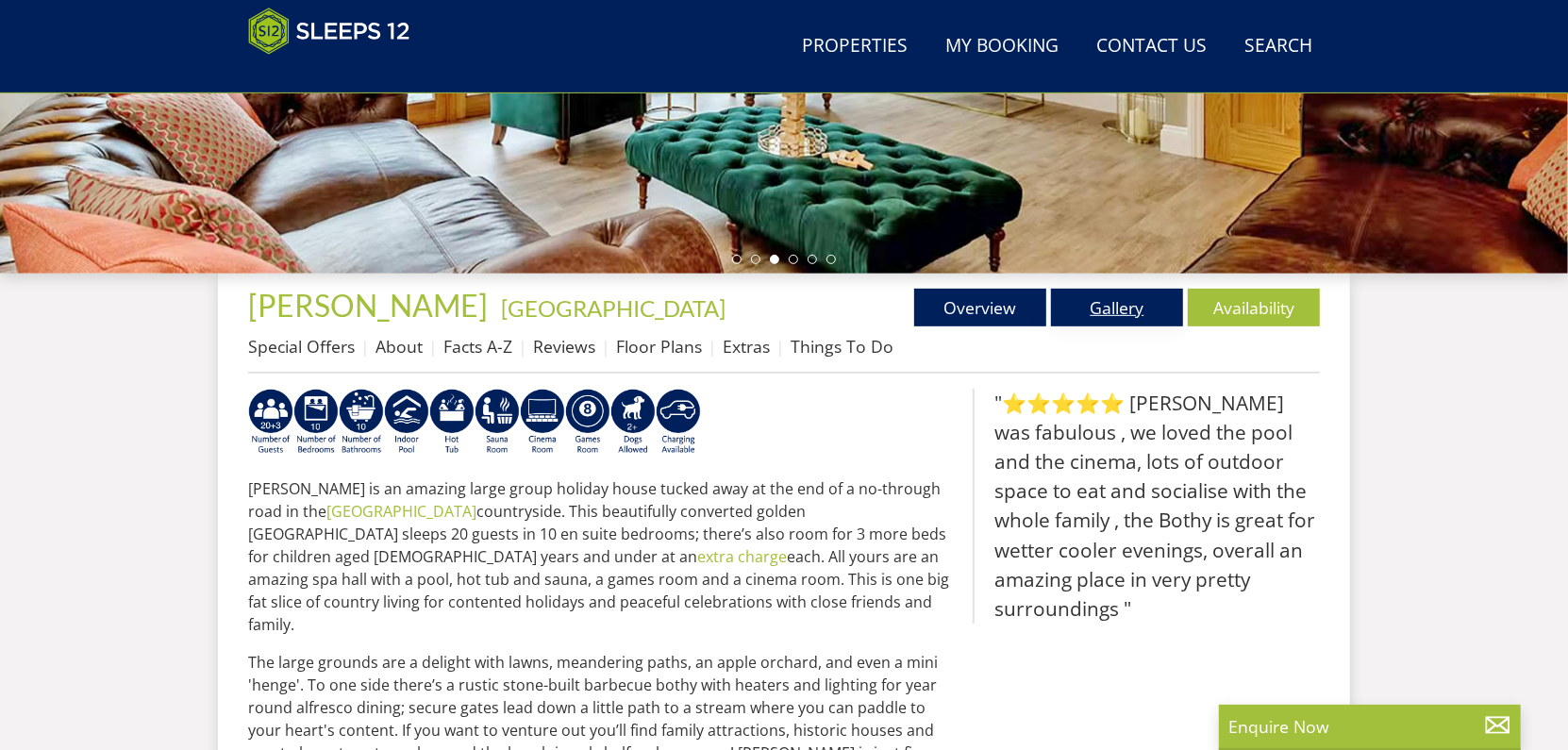 click on "Gallery" at bounding box center [1117, 308] 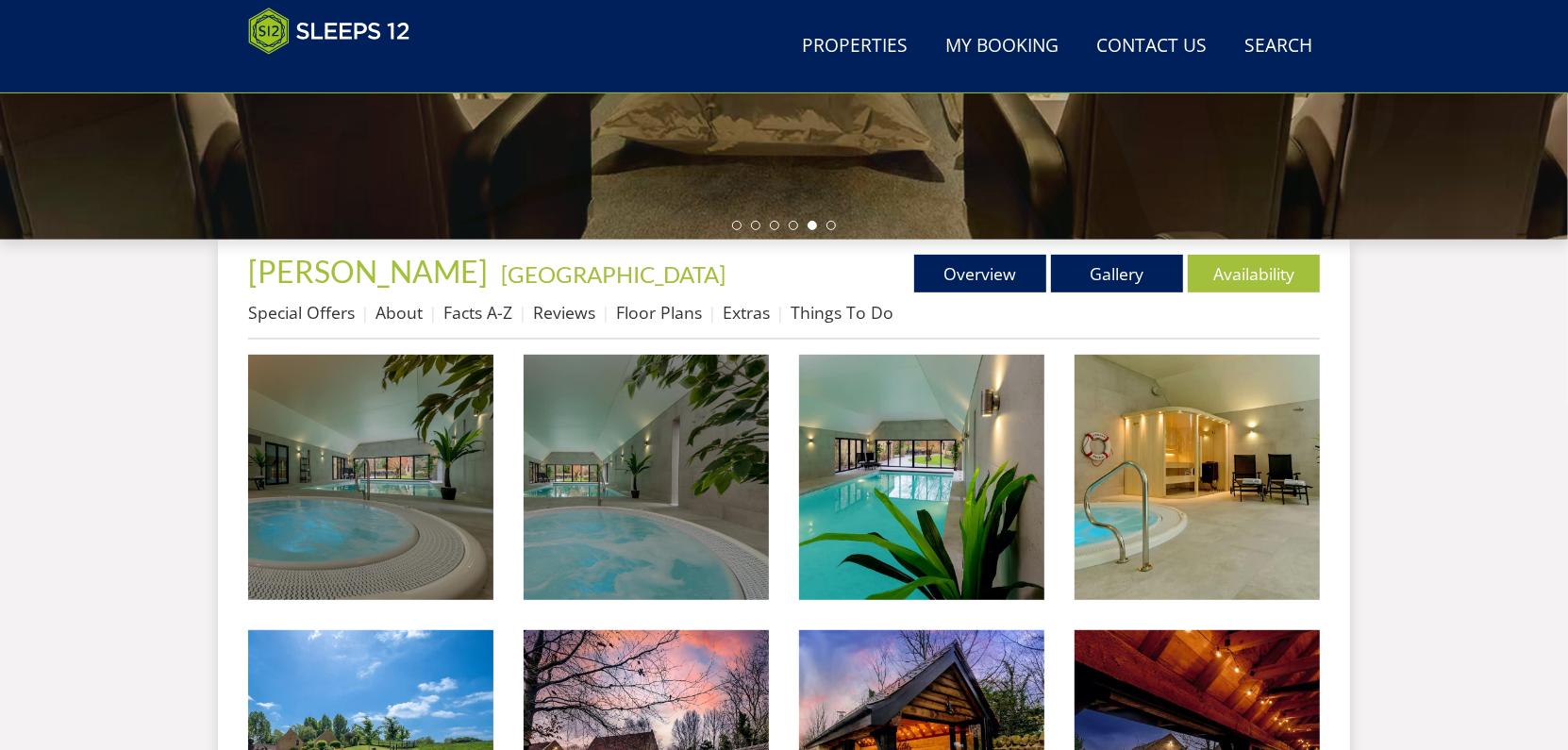 scroll, scrollTop: 839, scrollLeft: 0, axis: vertical 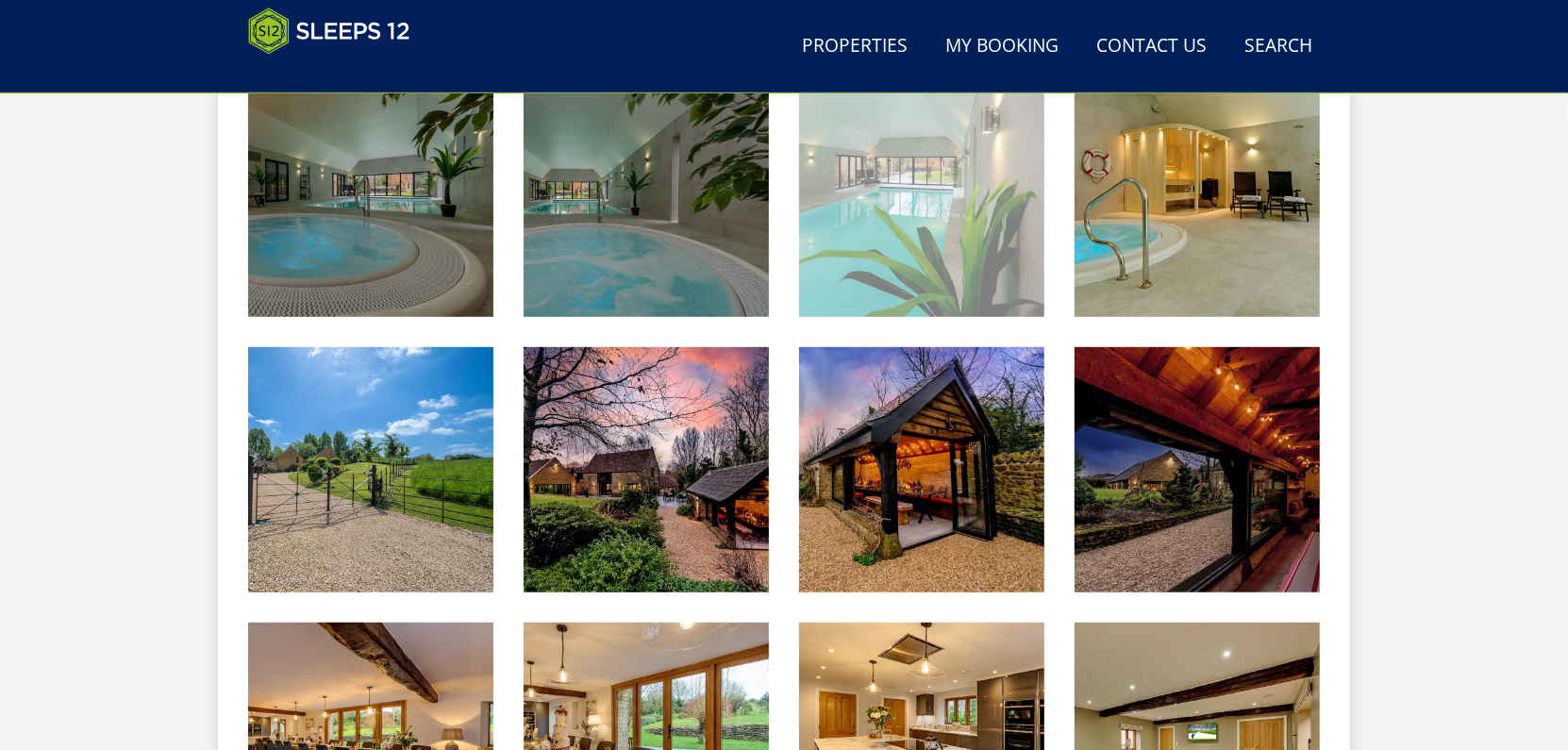 click at bounding box center (922, 194) 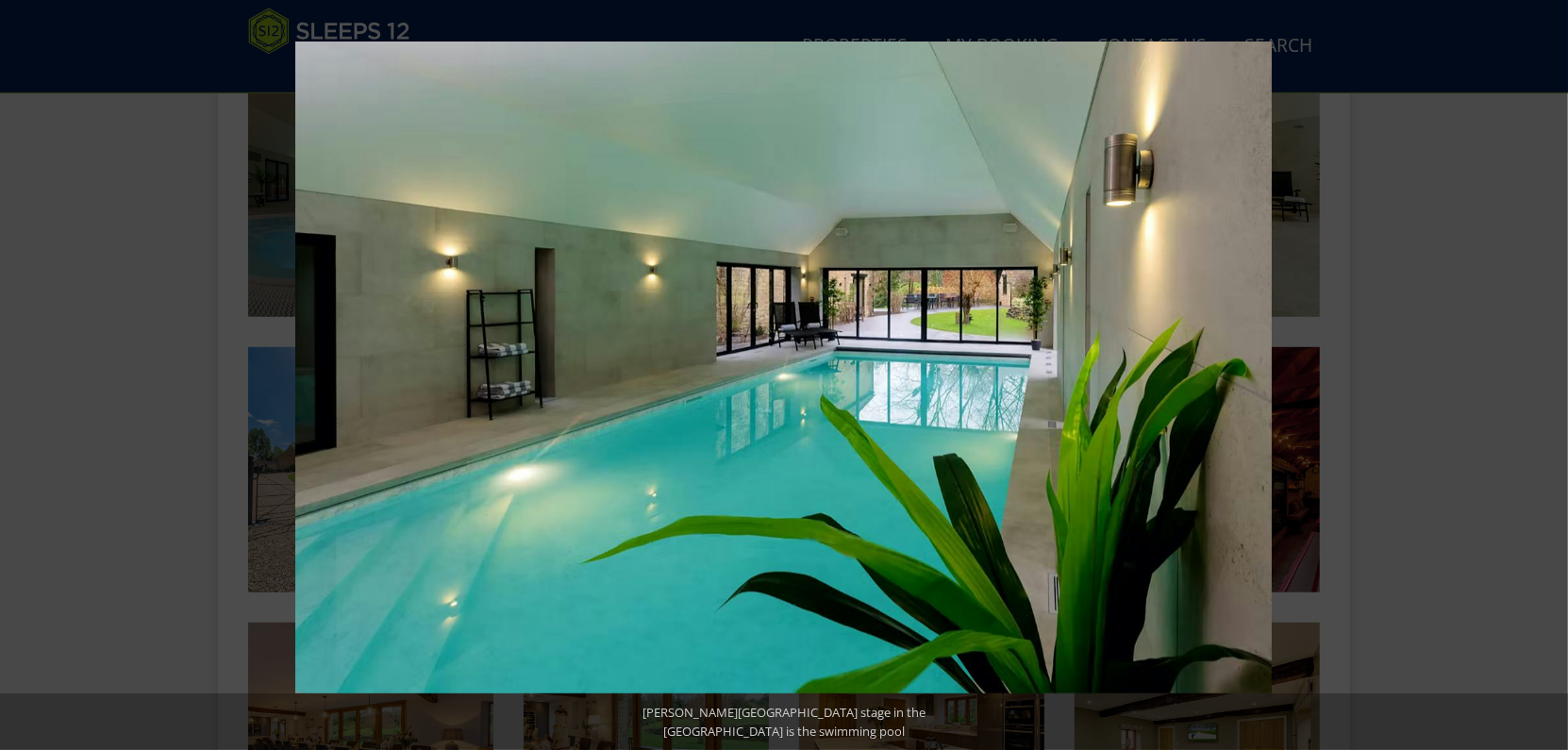 click at bounding box center [1535, 375] 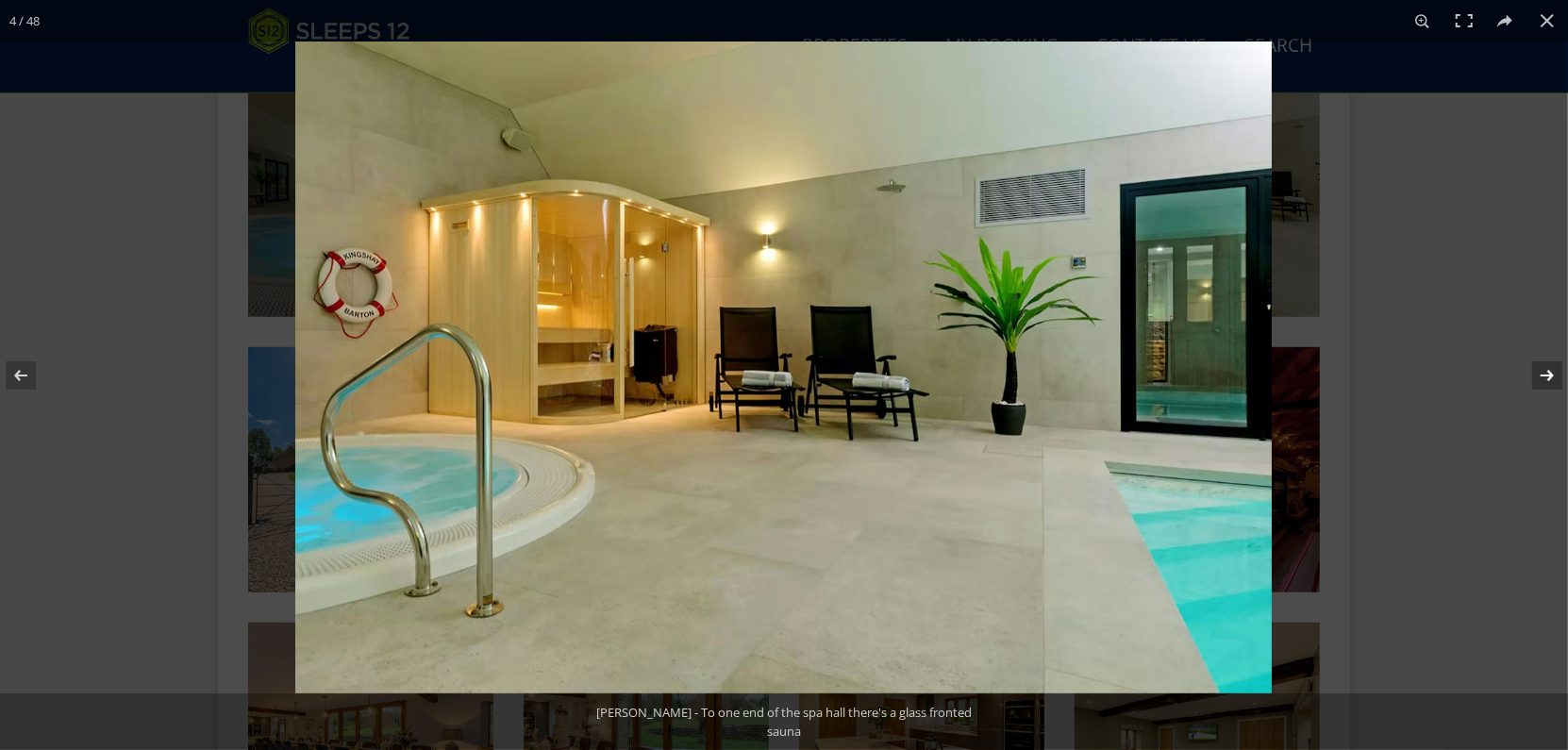 click at bounding box center [1535, 375] 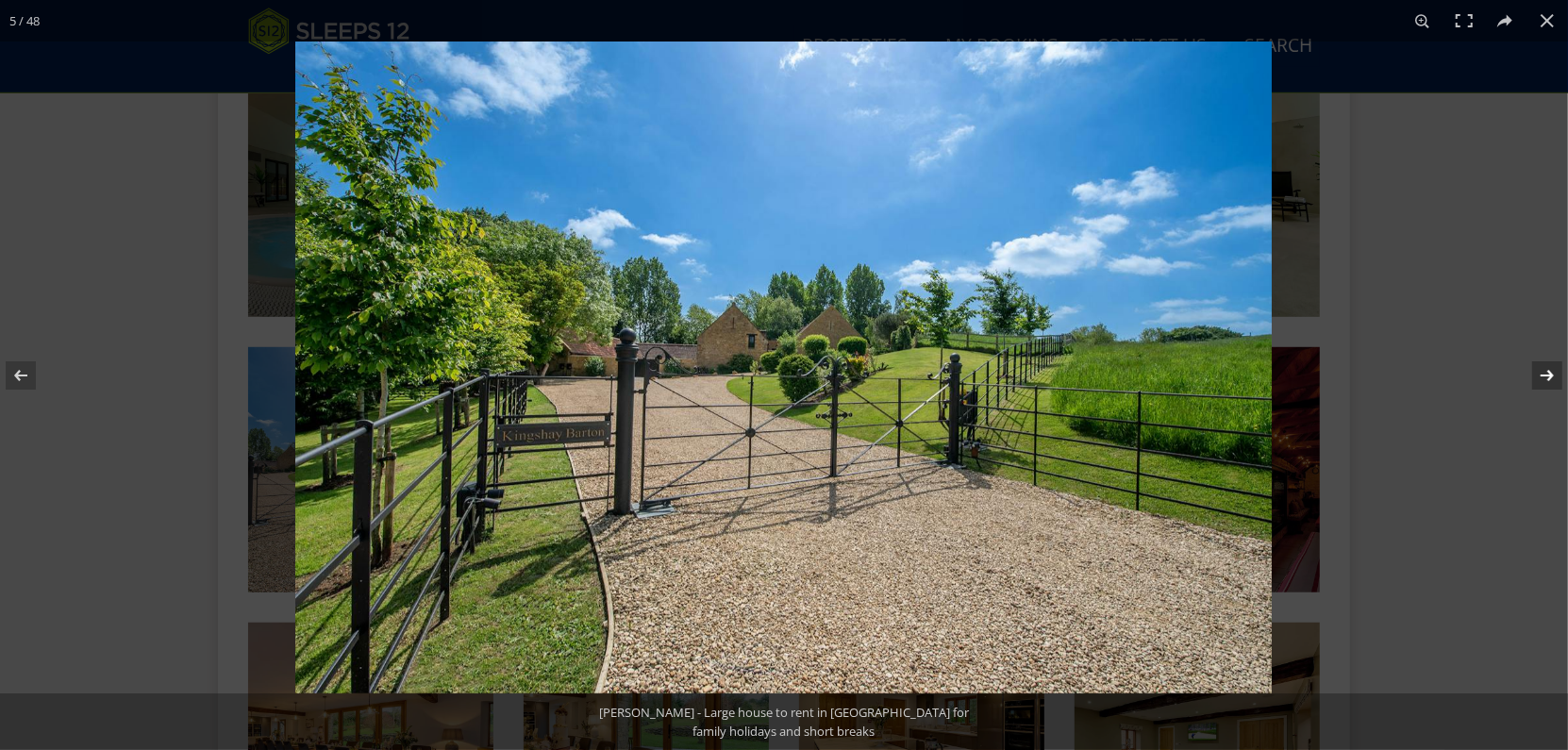 click at bounding box center (1535, 375) 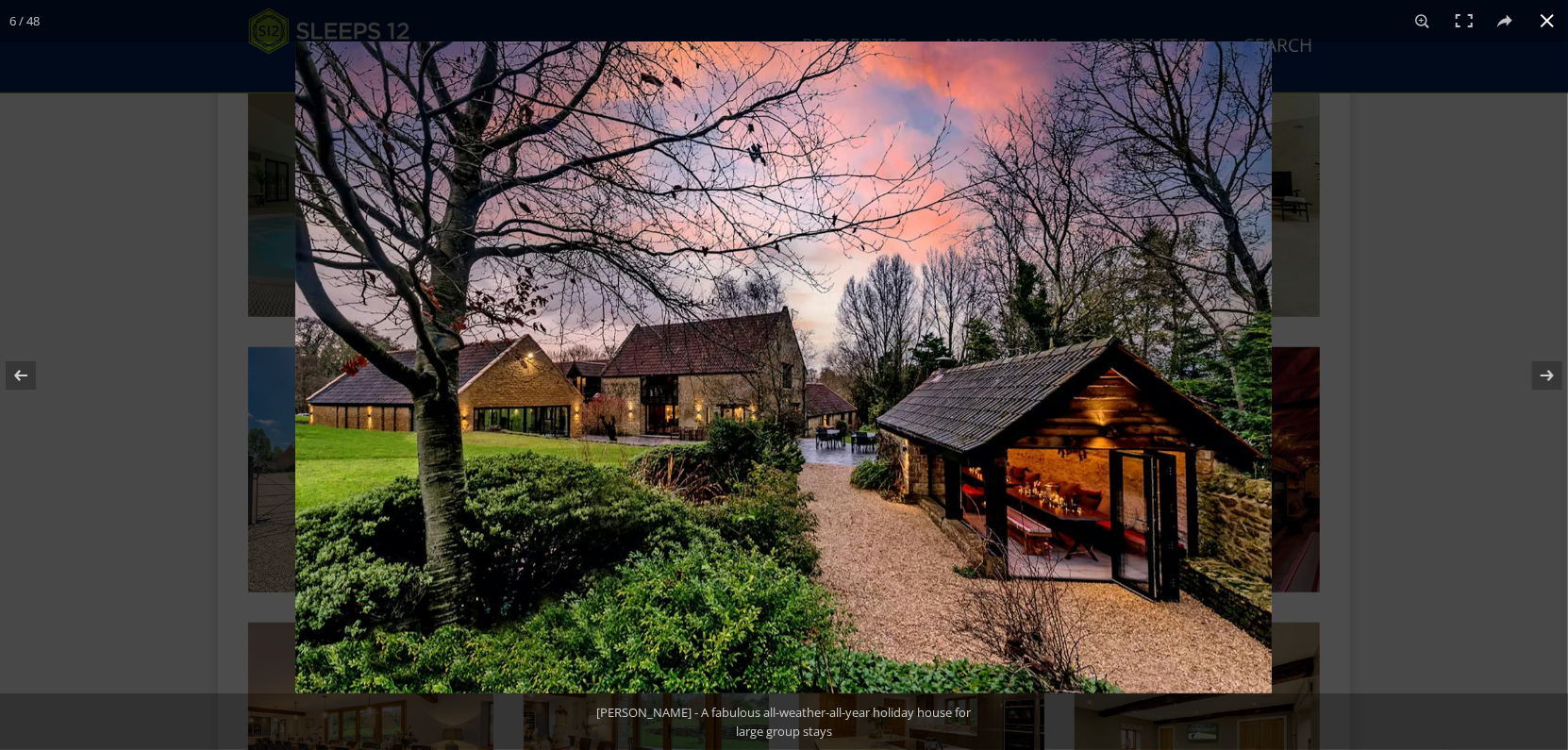 click at bounding box center [1547, 21] 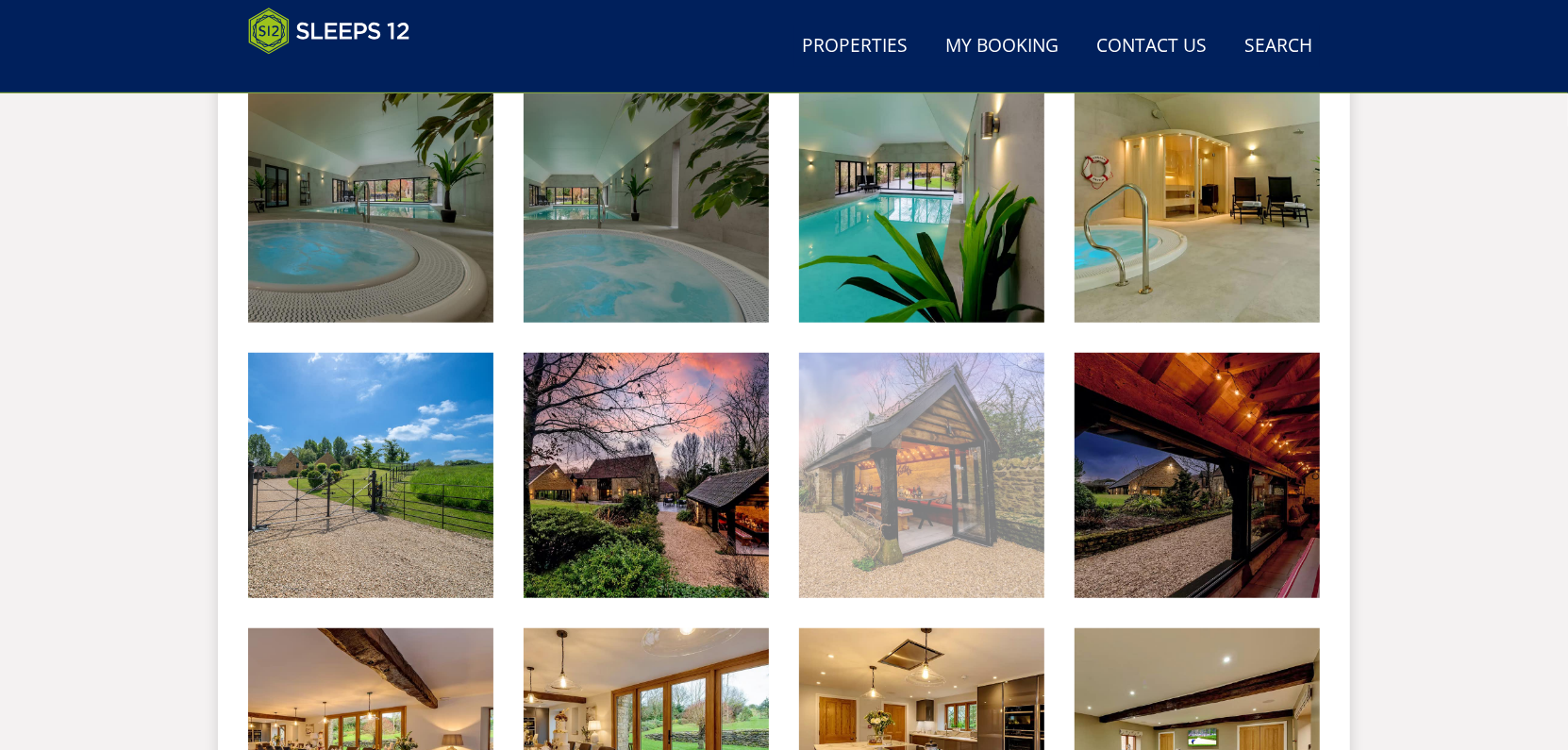 scroll, scrollTop: 846, scrollLeft: 0, axis: vertical 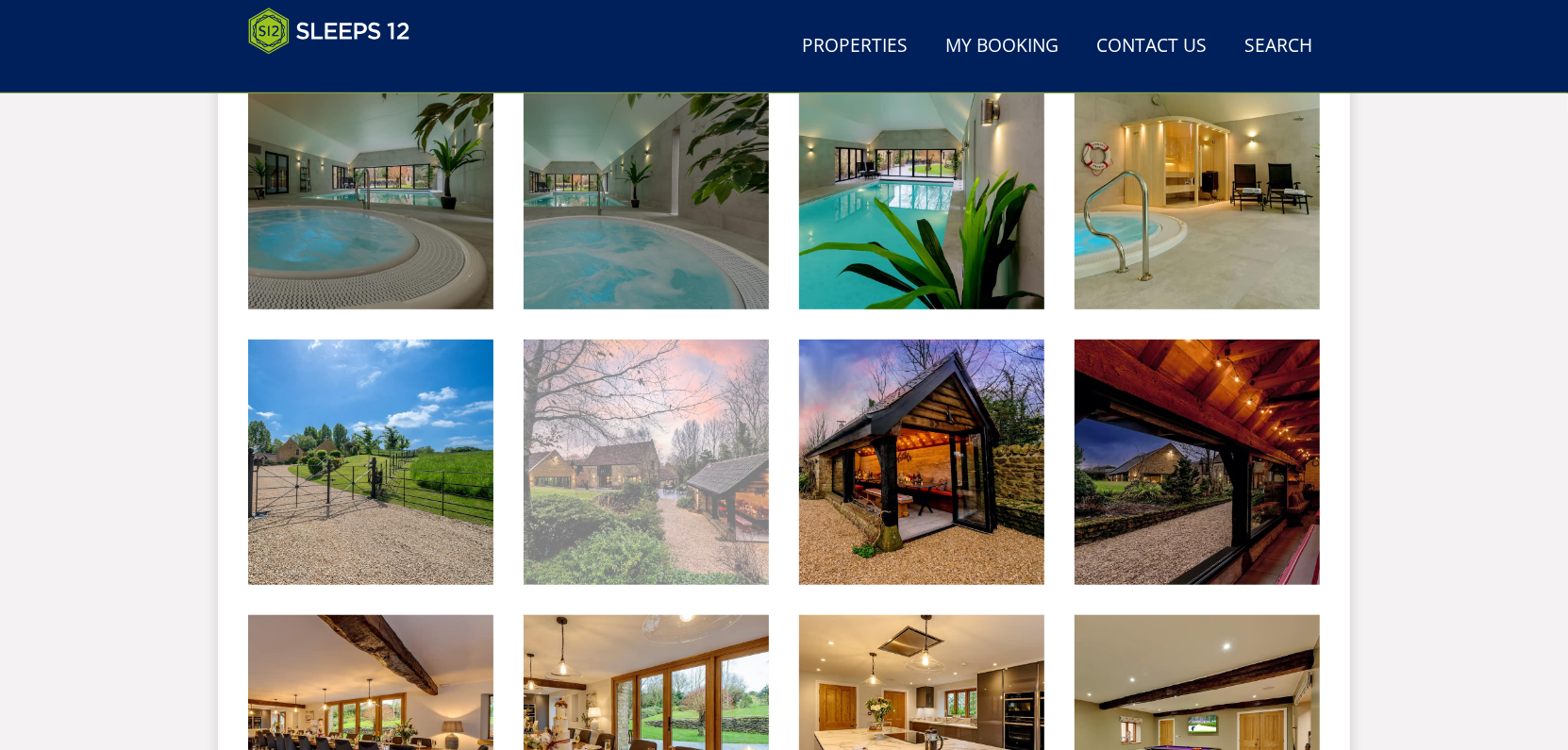 click at bounding box center (646, 462) 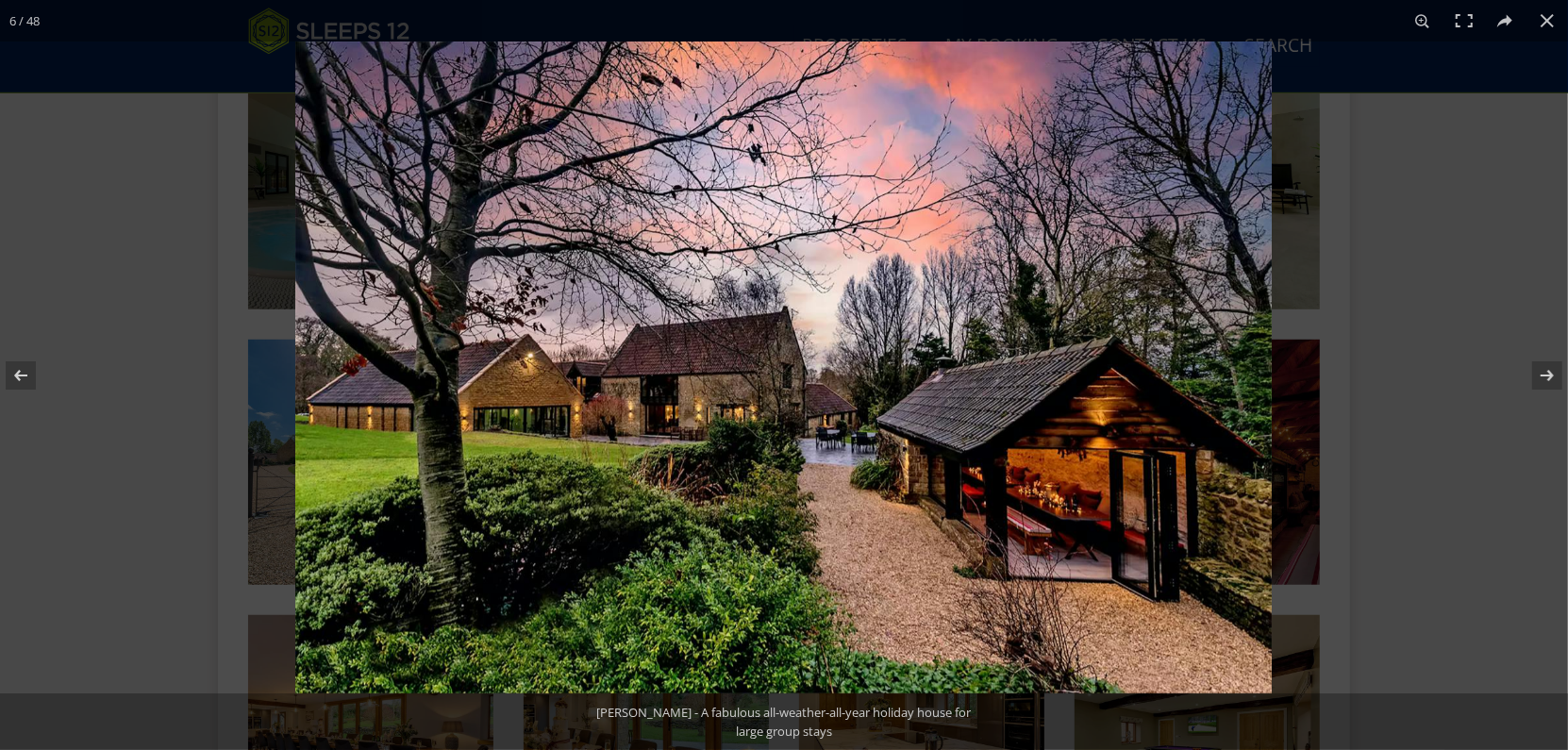 click at bounding box center (783, 367) 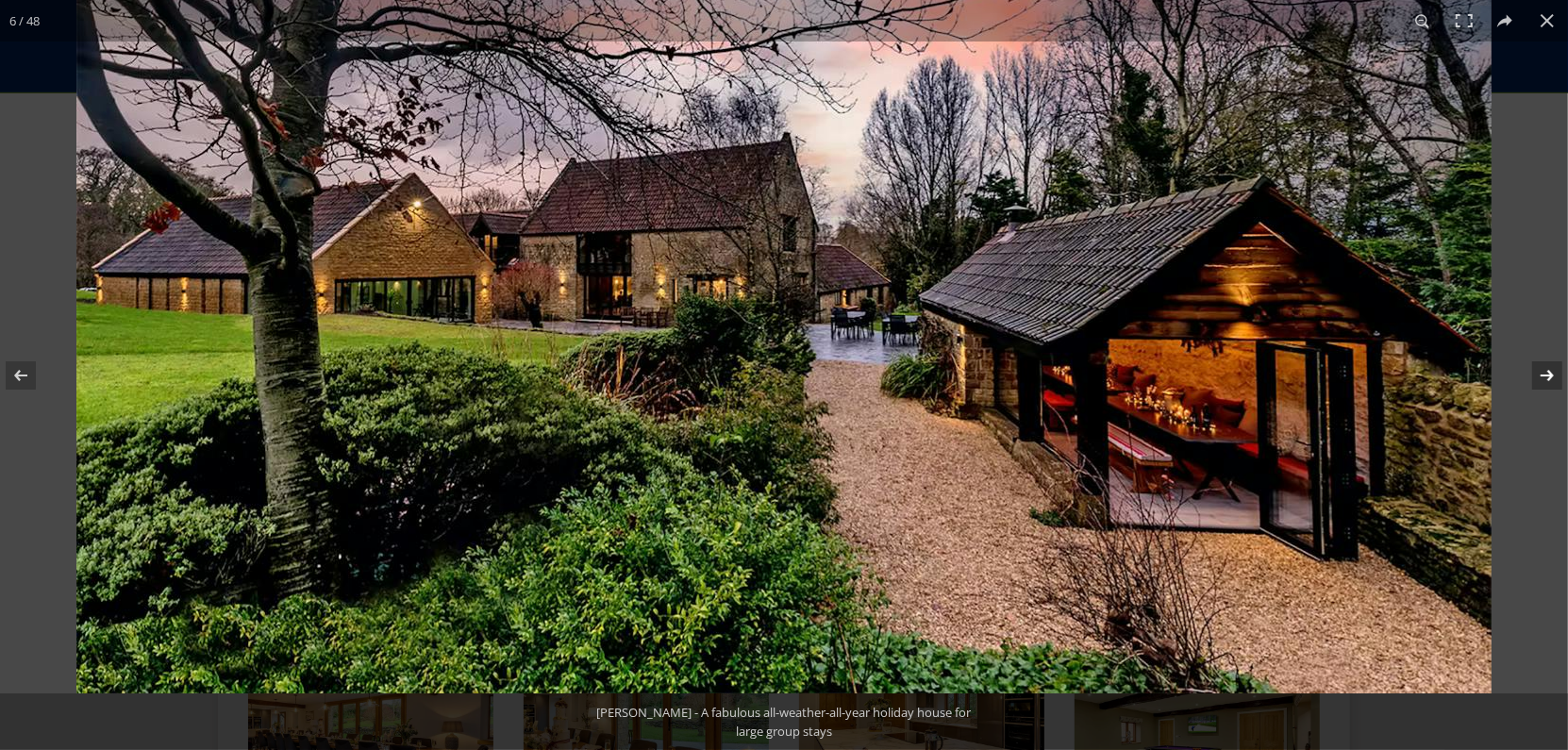 click at bounding box center (1535, 375) 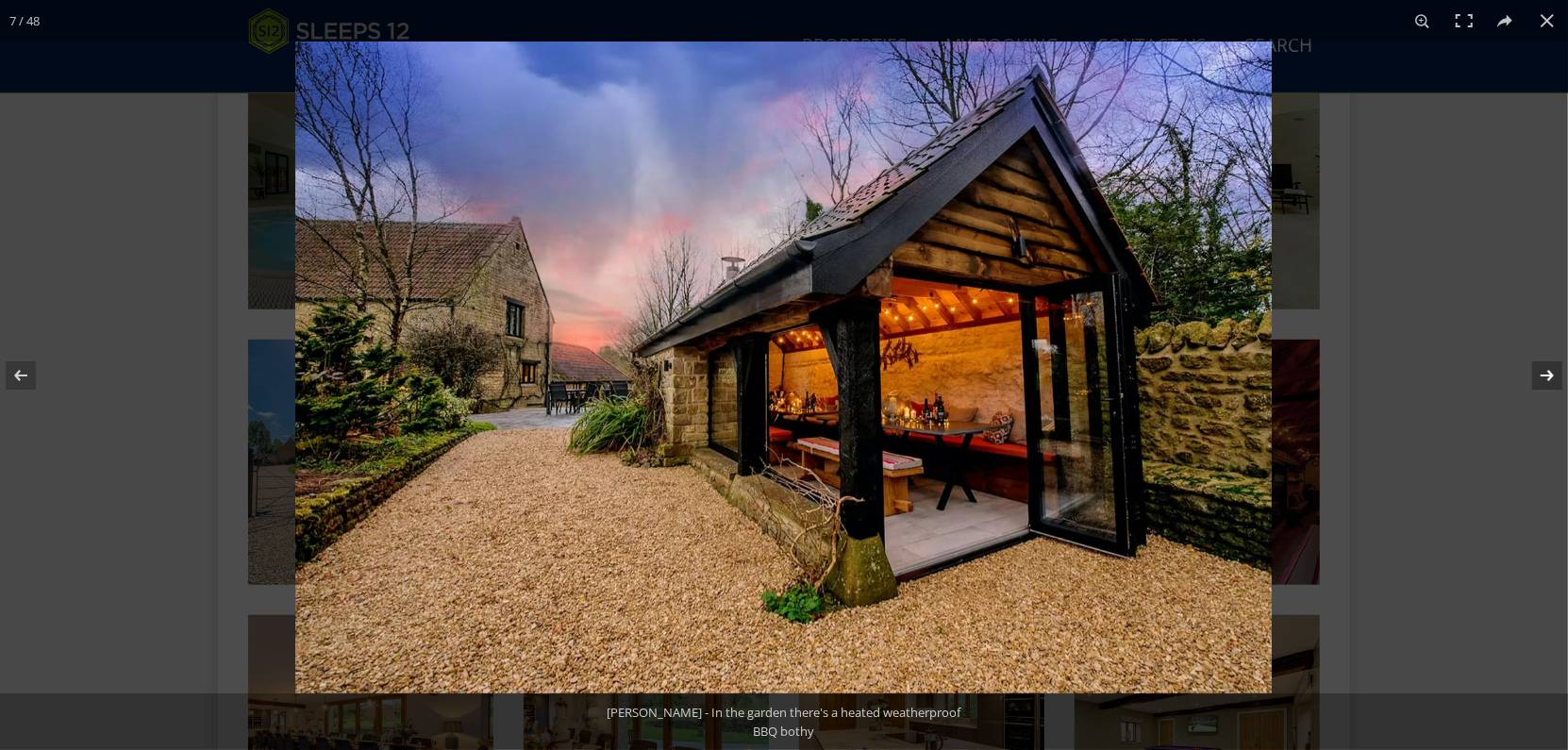 click at bounding box center [1535, 375] 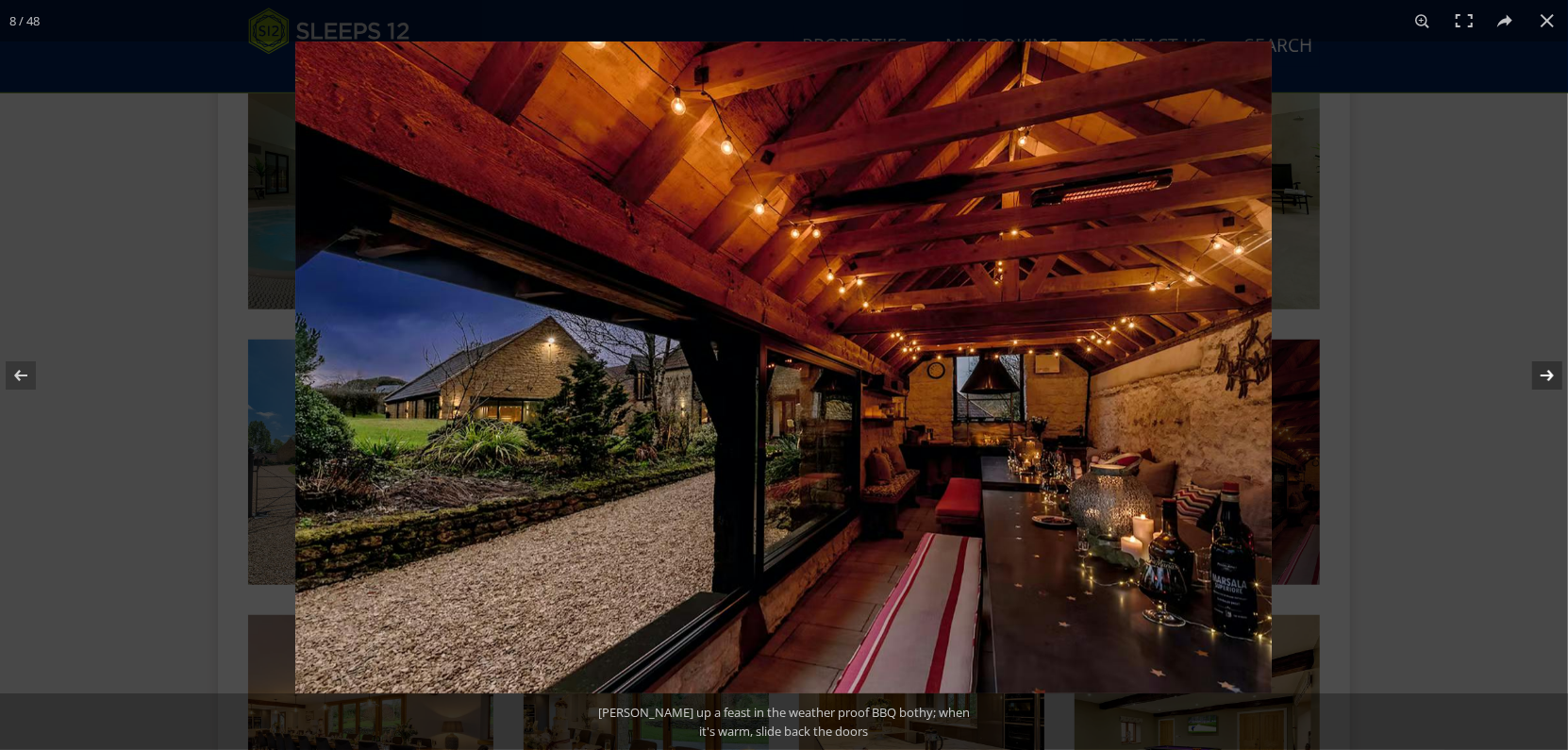 click at bounding box center [1535, 375] 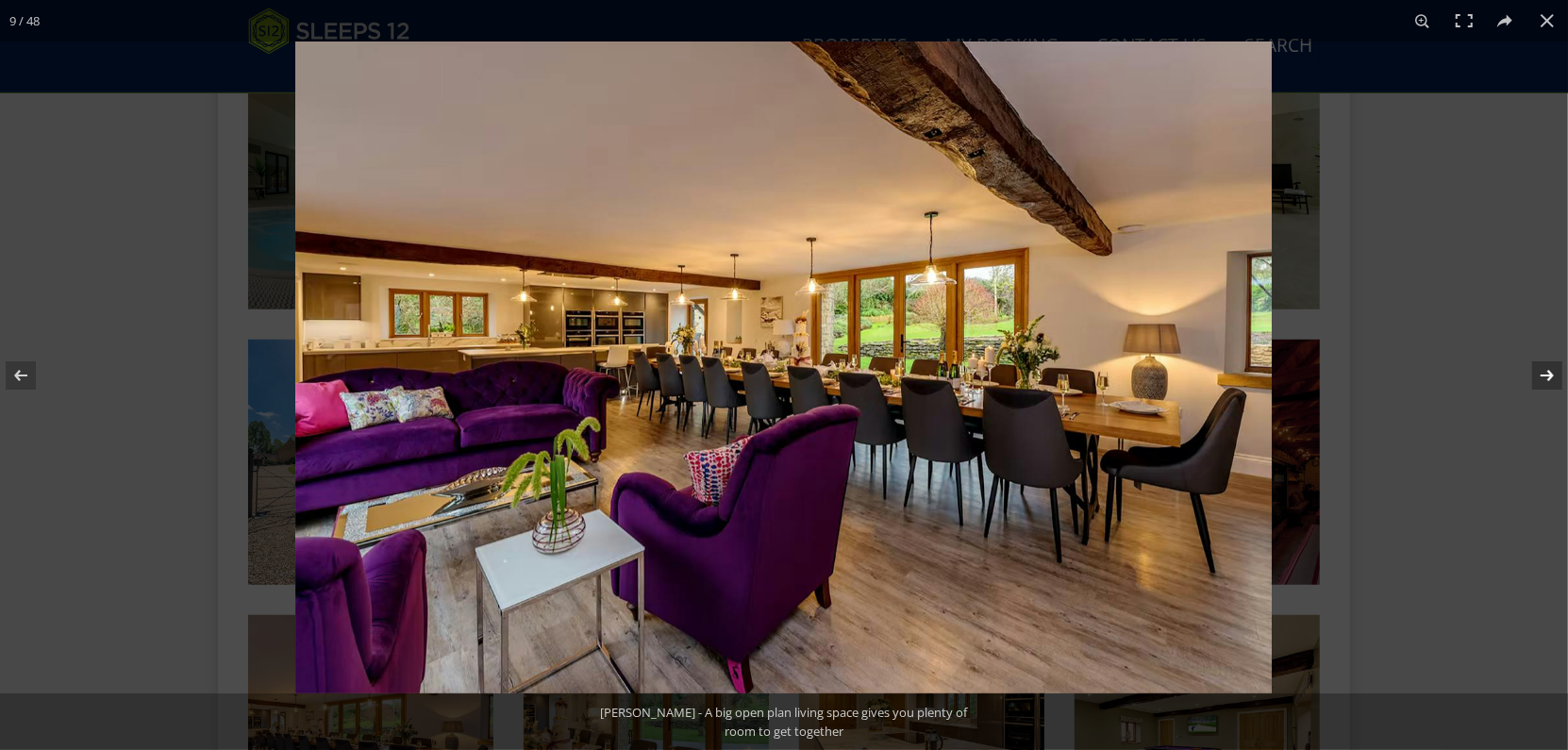 click at bounding box center [1535, 375] 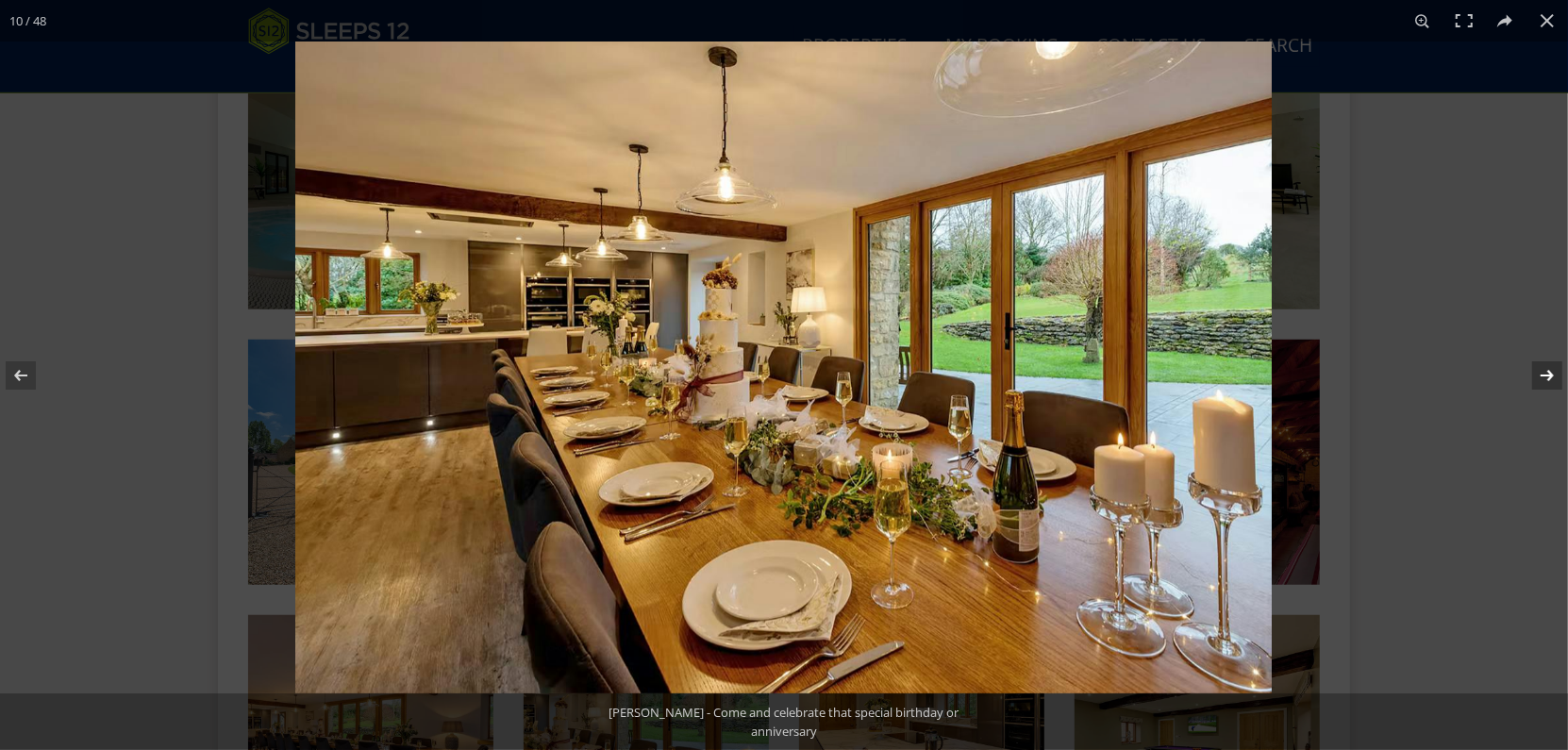 click at bounding box center (1535, 375) 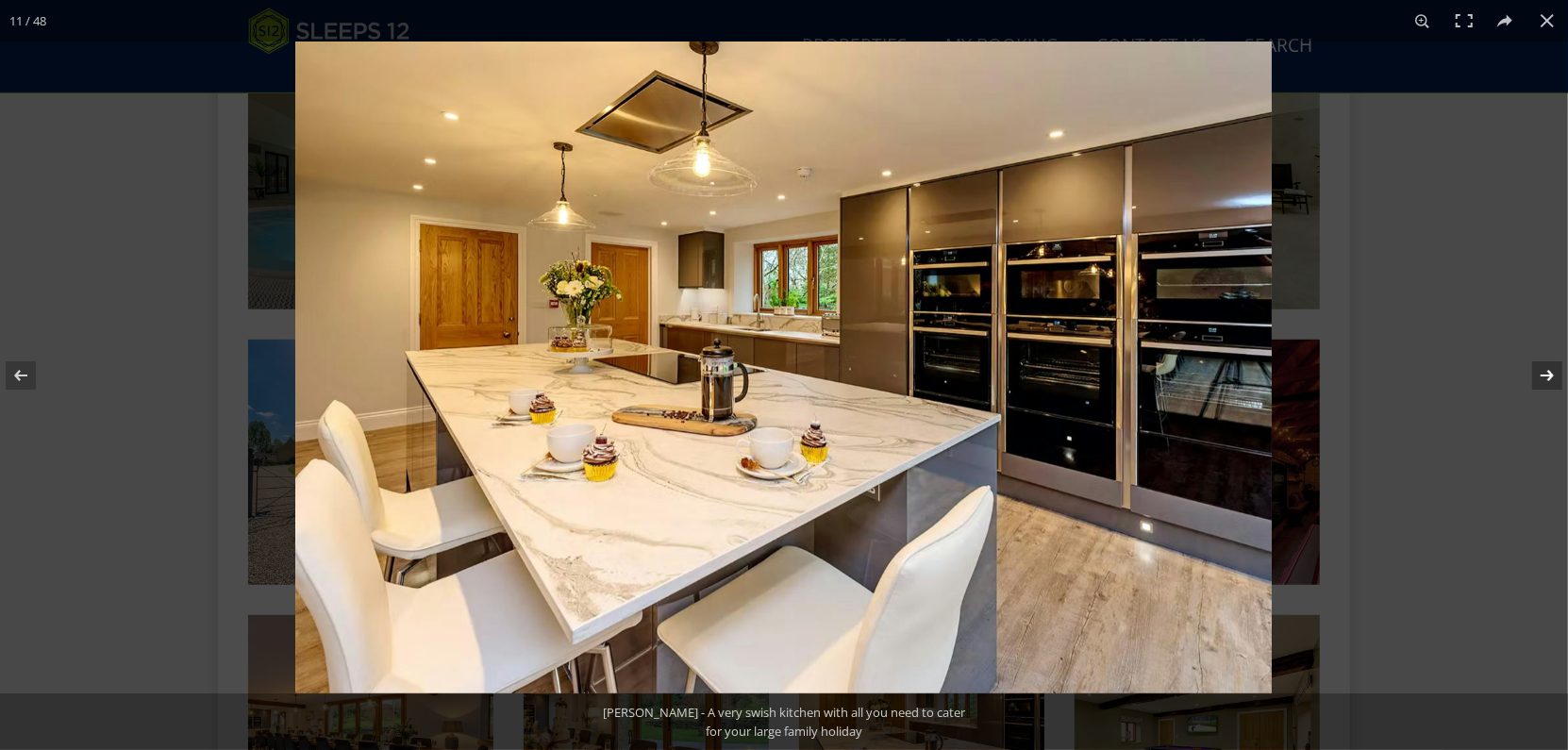 click at bounding box center (1535, 375) 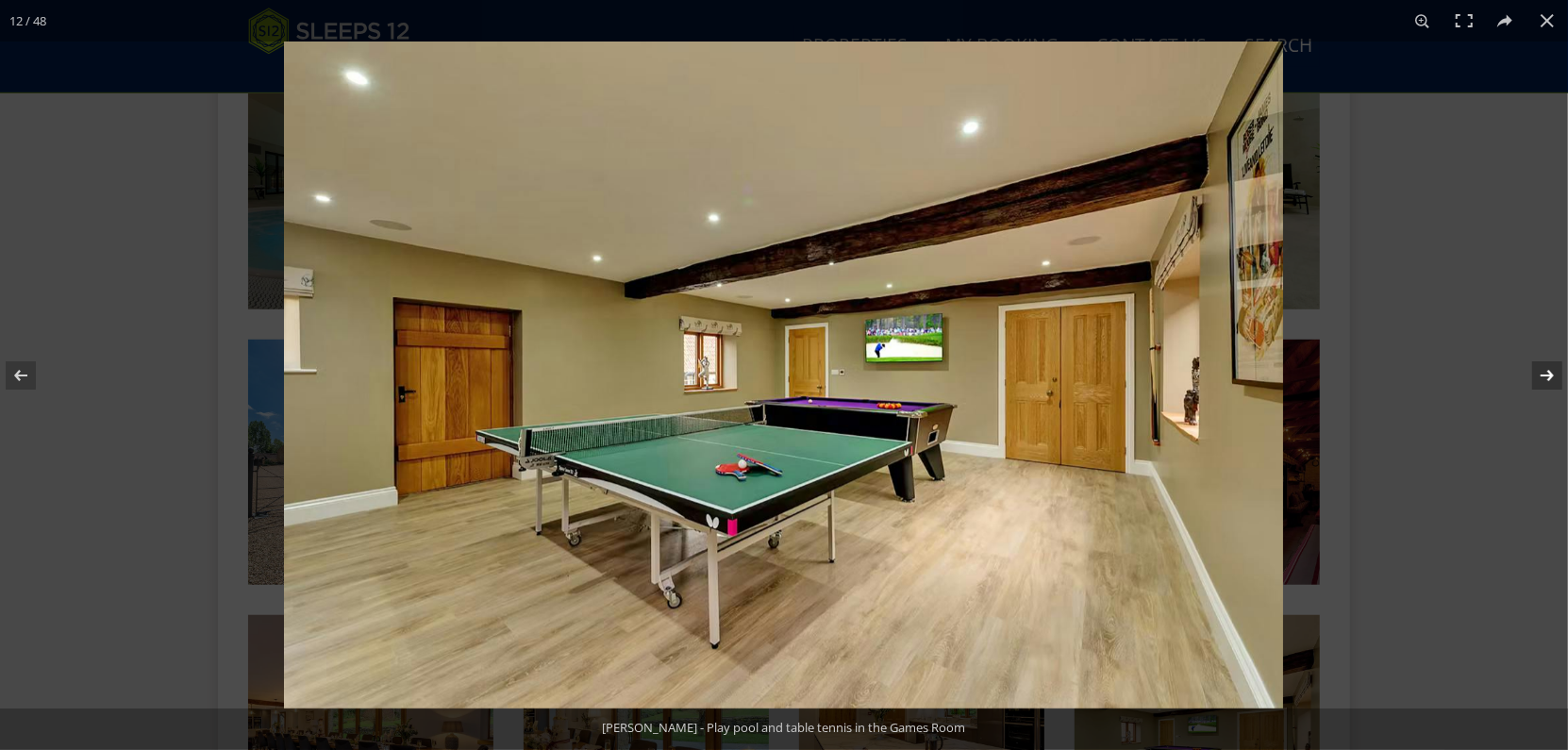 click at bounding box center [1535, 375] 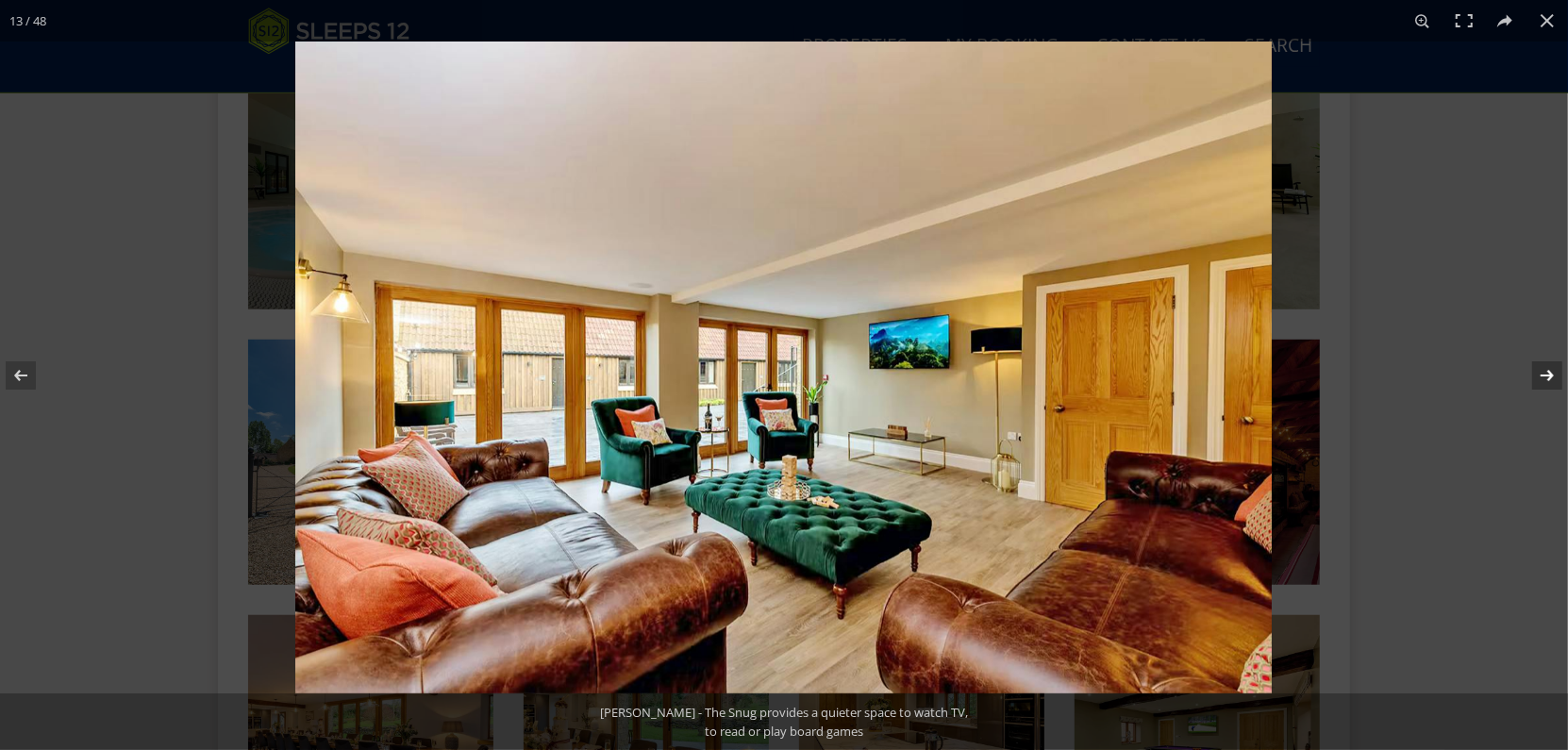 click at bounding box center (1535, 375) 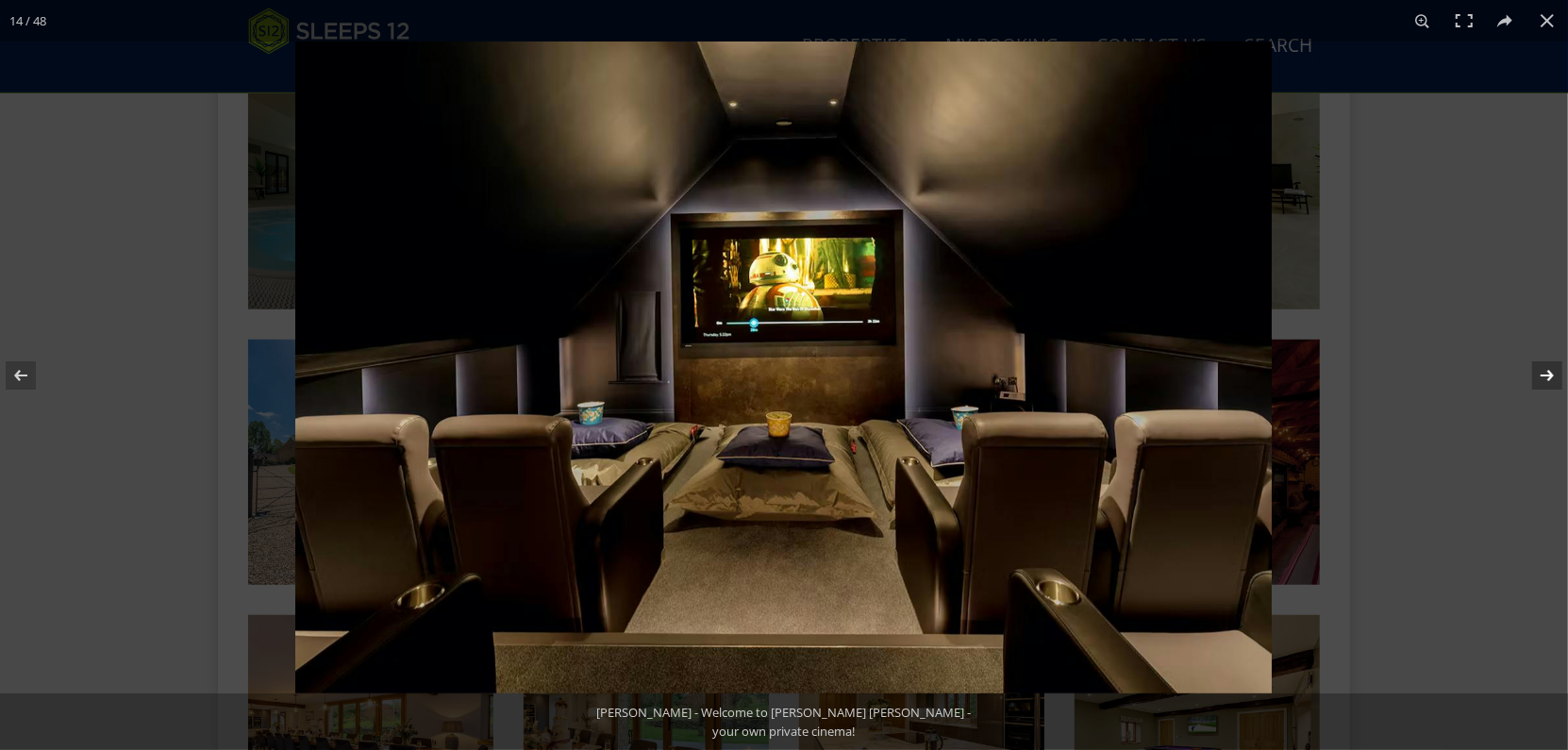 click at bounding box center (1535, 375) 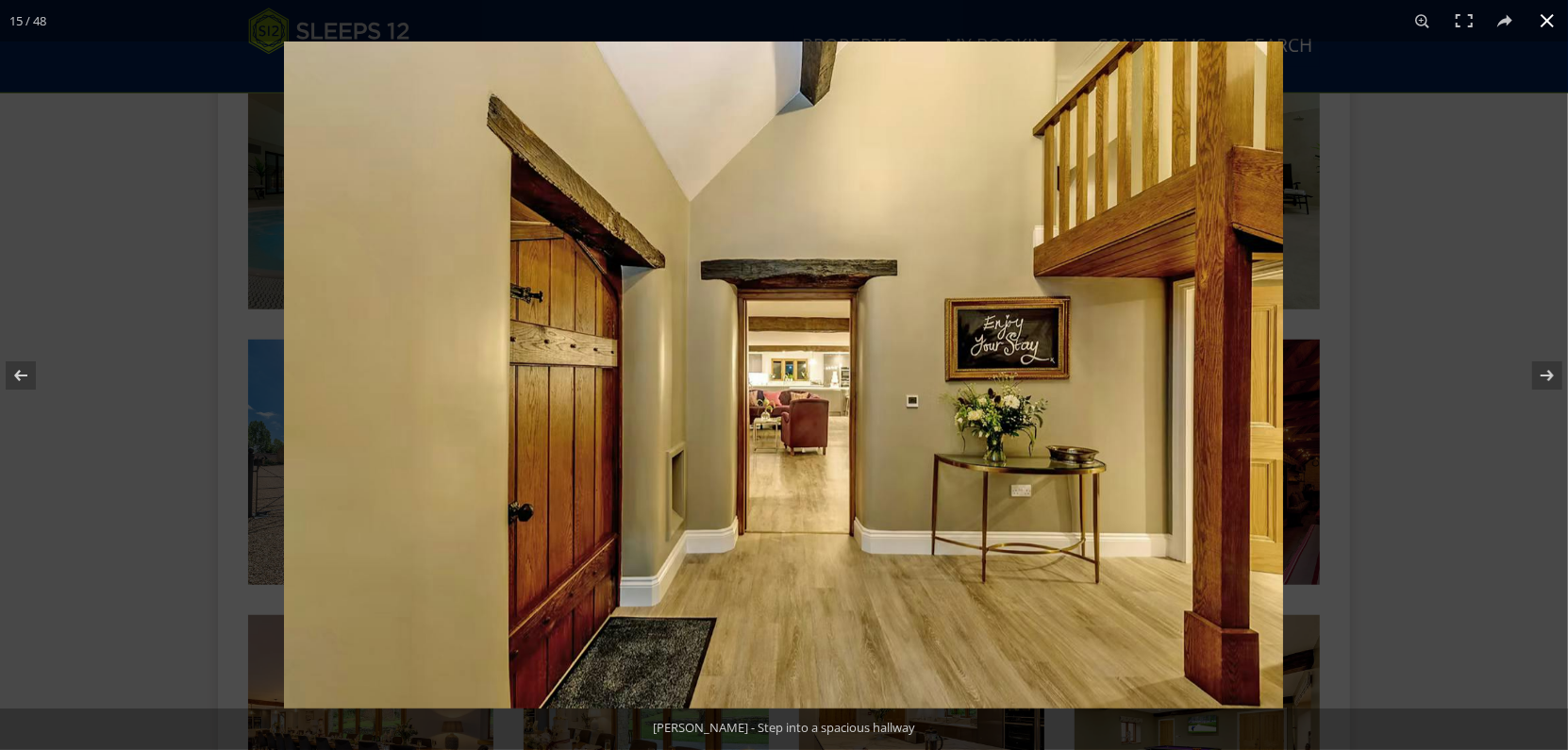 click at bounding box center [1547, 21] 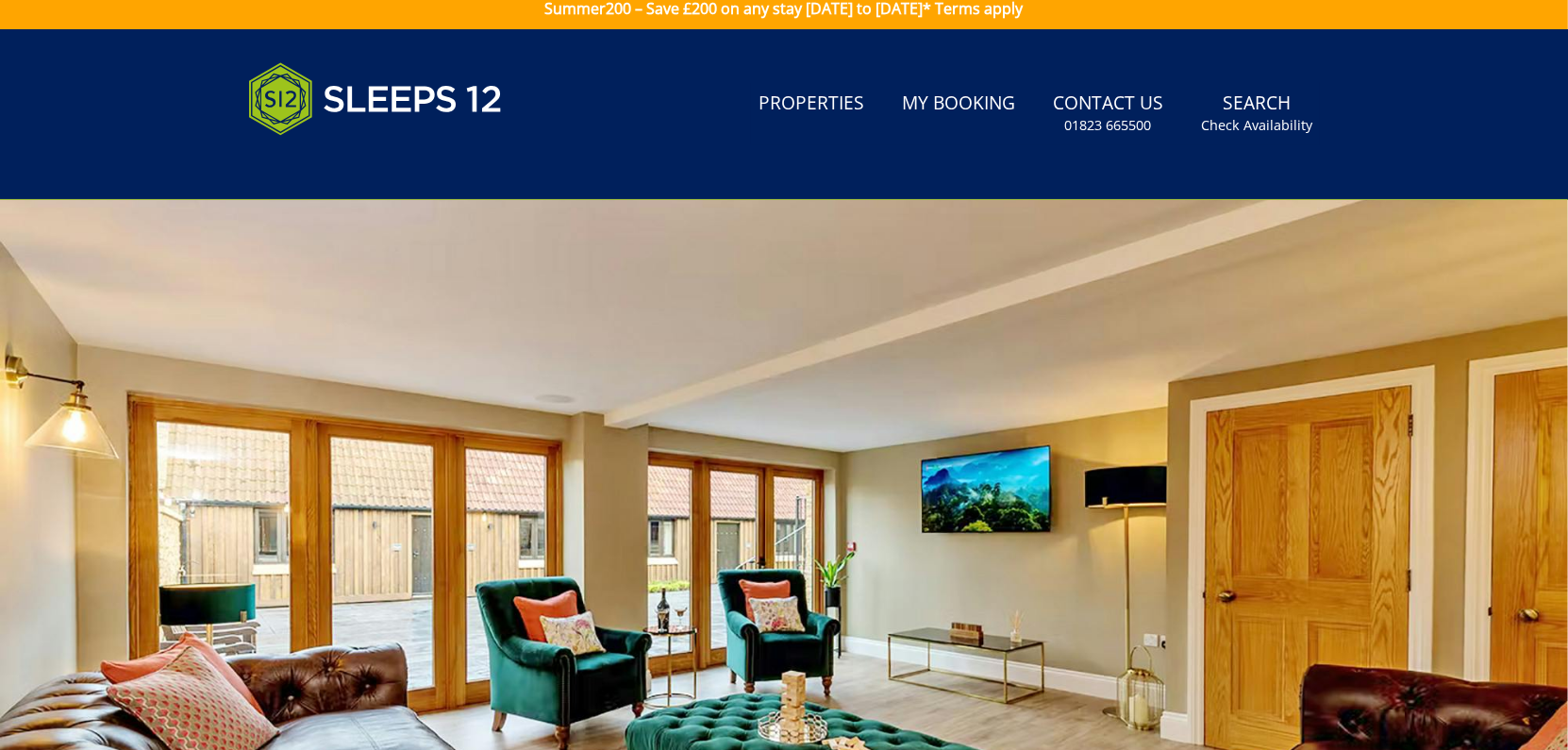 scroll, scrollTop: 0, scrollLeft: 0, axis: both 